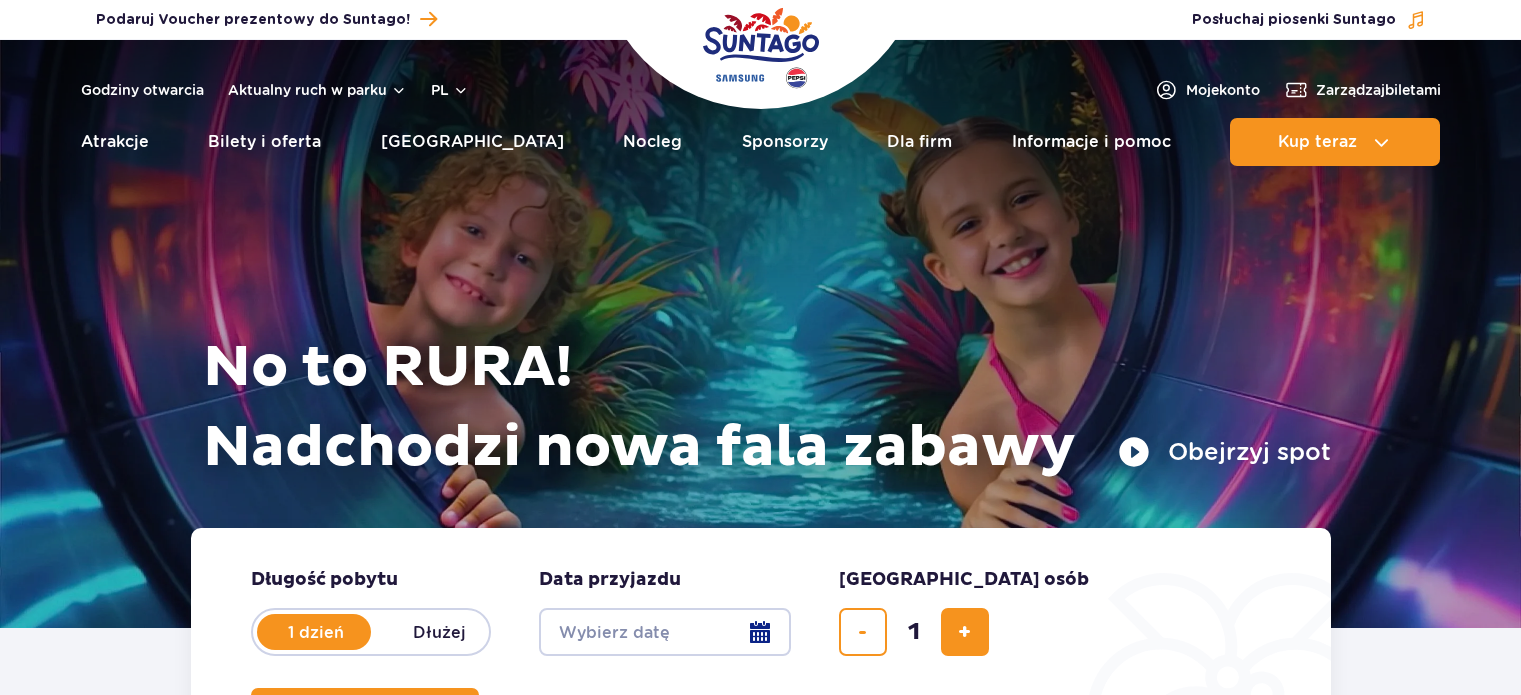 scroll, scrollTop: 0, scrollLeft: 0, axis: both 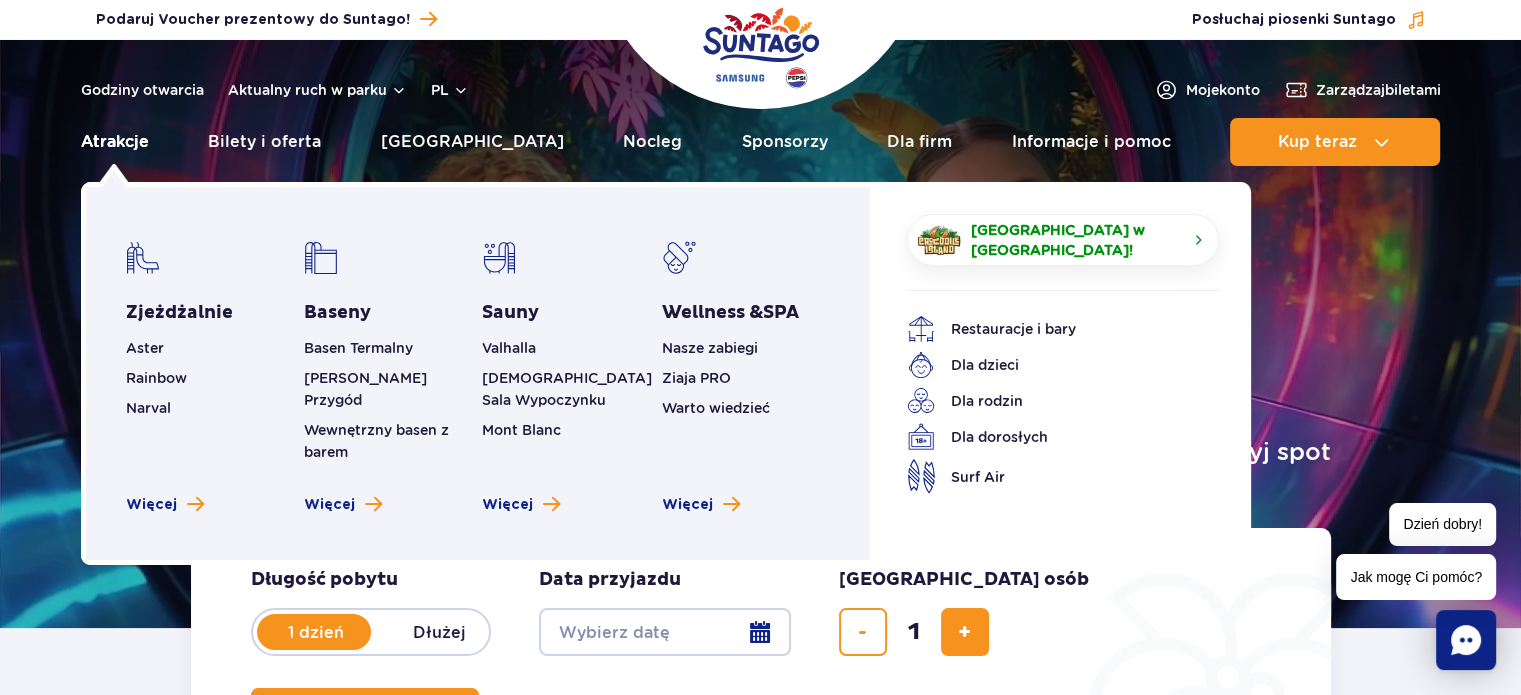 click on "Atrakcje" at bounding box center [115, 142] 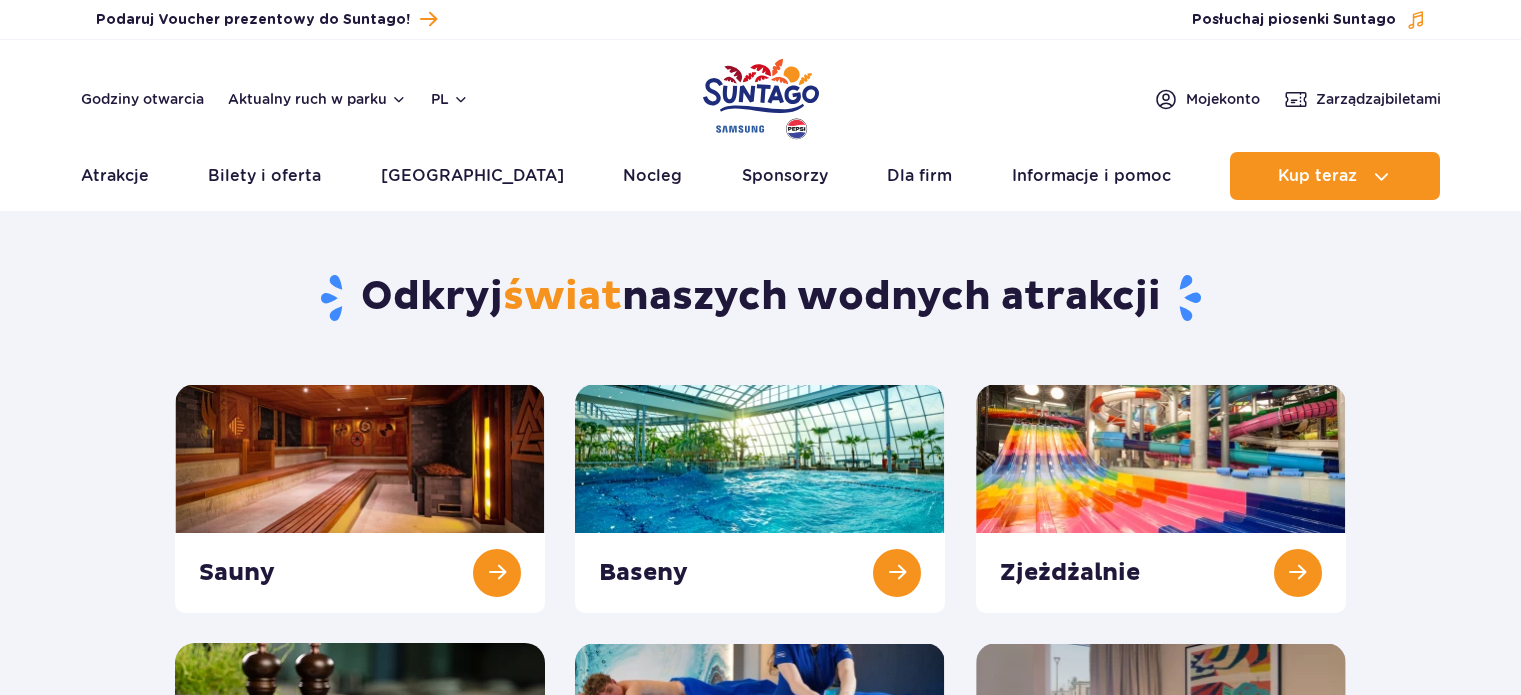 scroll, scrollTop: 0, scrollLeft: 0, axis: both 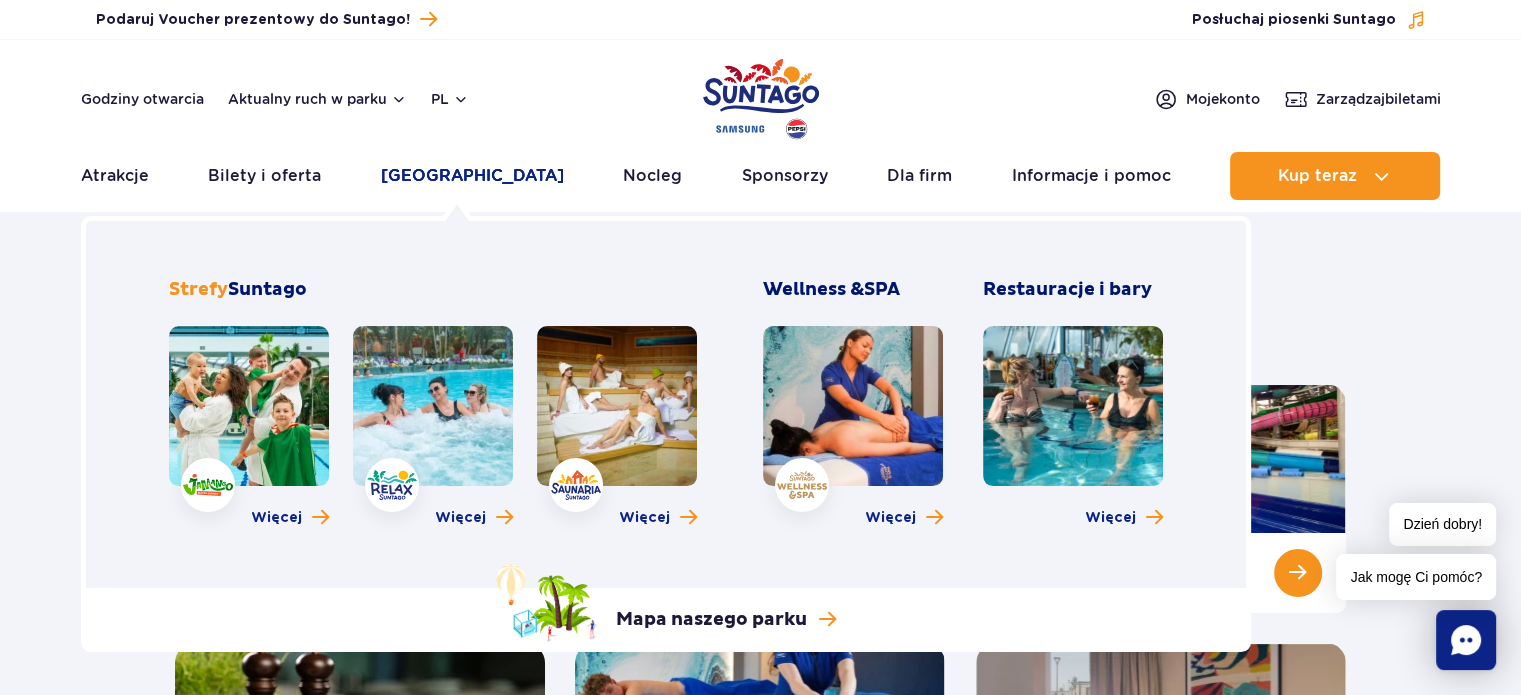 click on "[GEOGRAPHIC_DATA]" at bounding box center [472, 176] 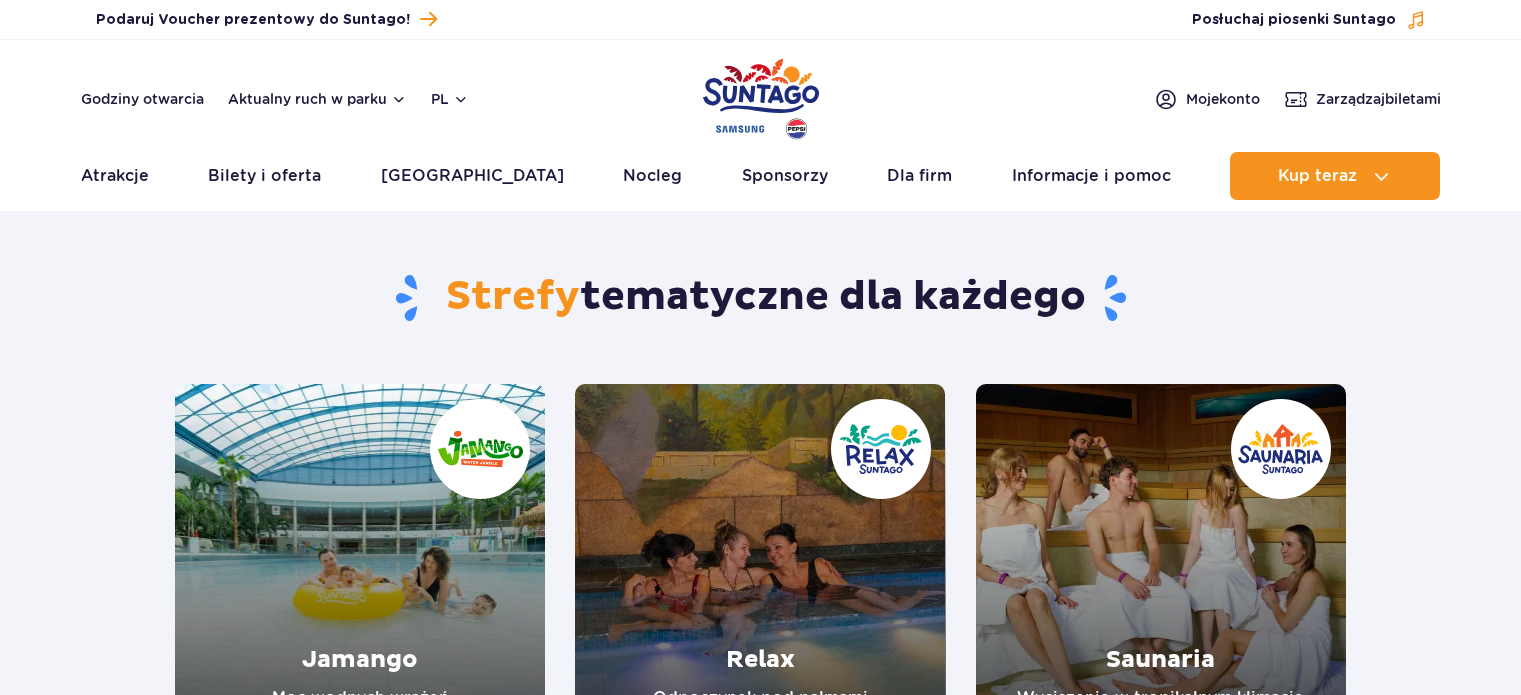 scroll, scrollTop: 0, scrollLeft: 0, axis: both 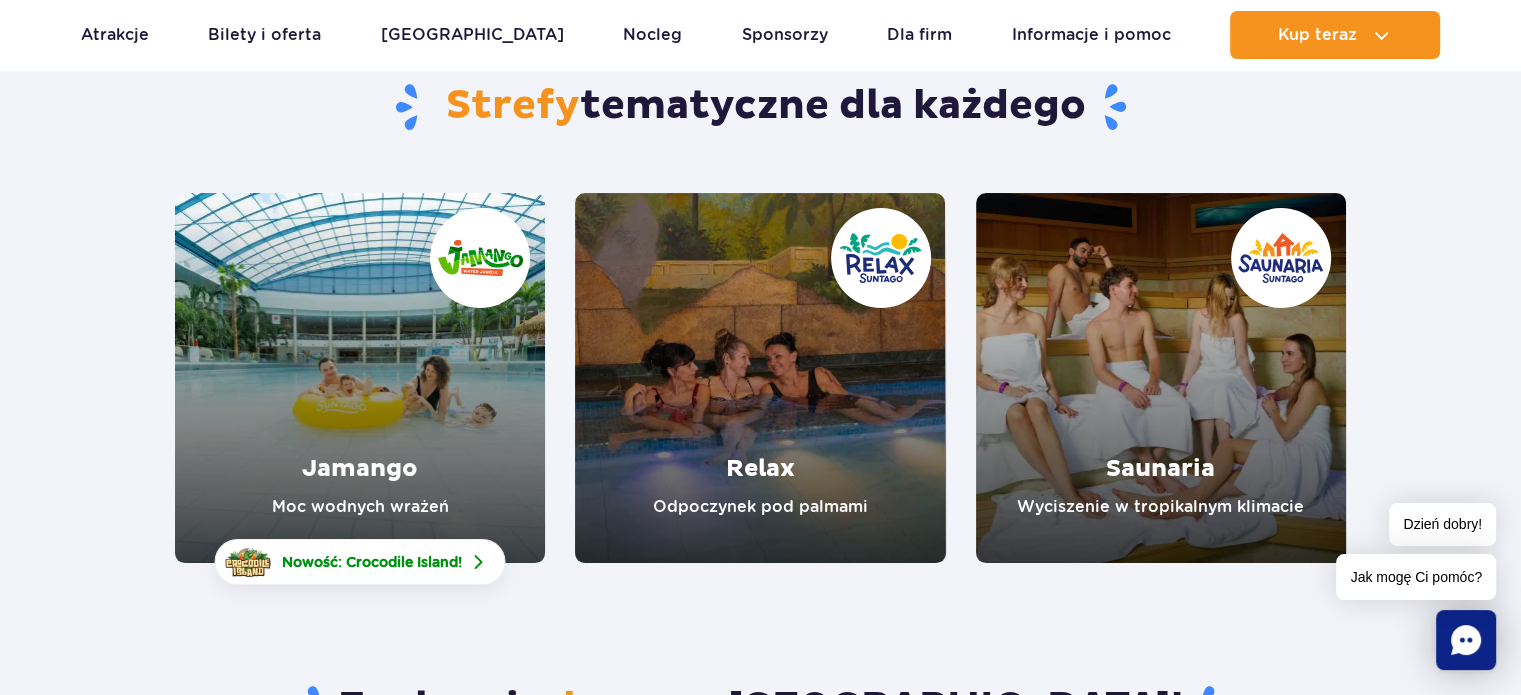 click at bounding box center (360, 378) 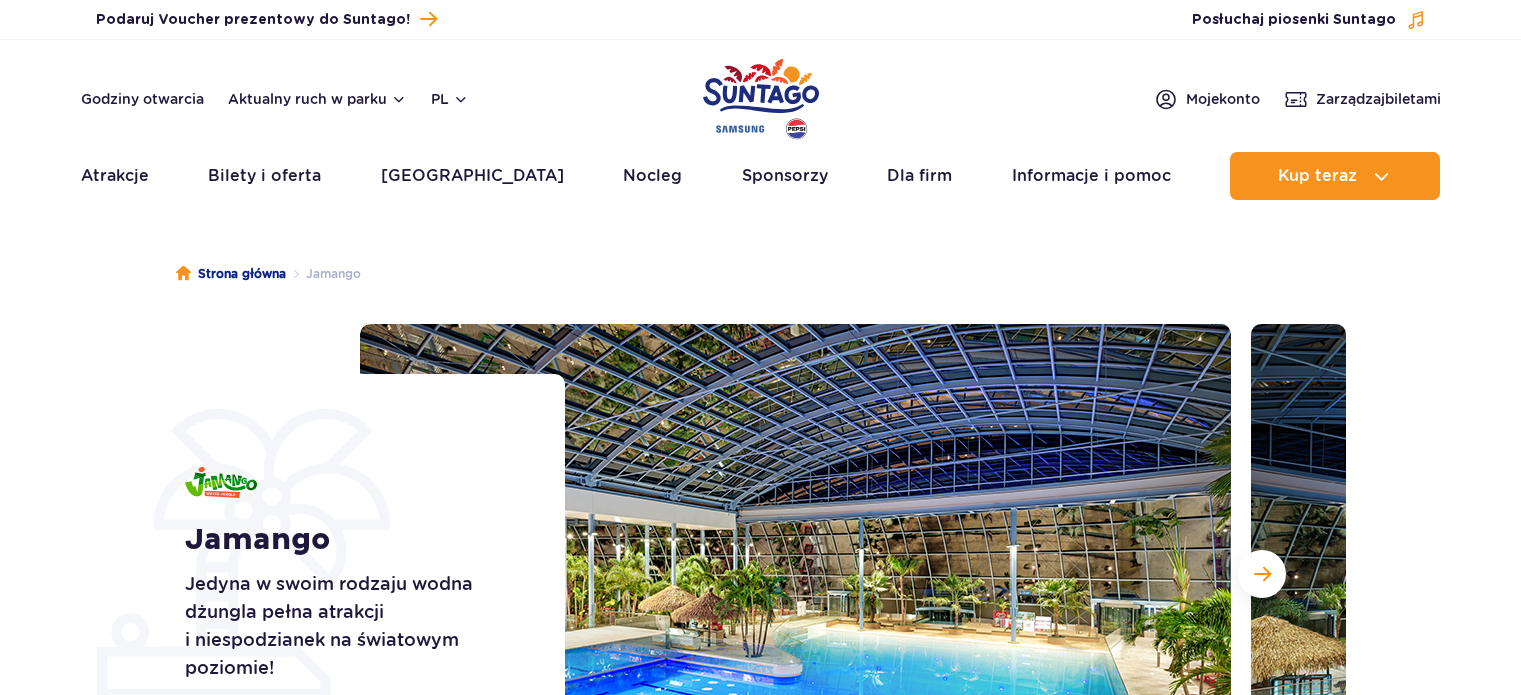 scroll, scrollTop: 0, scrollLeft: 0, axis: both 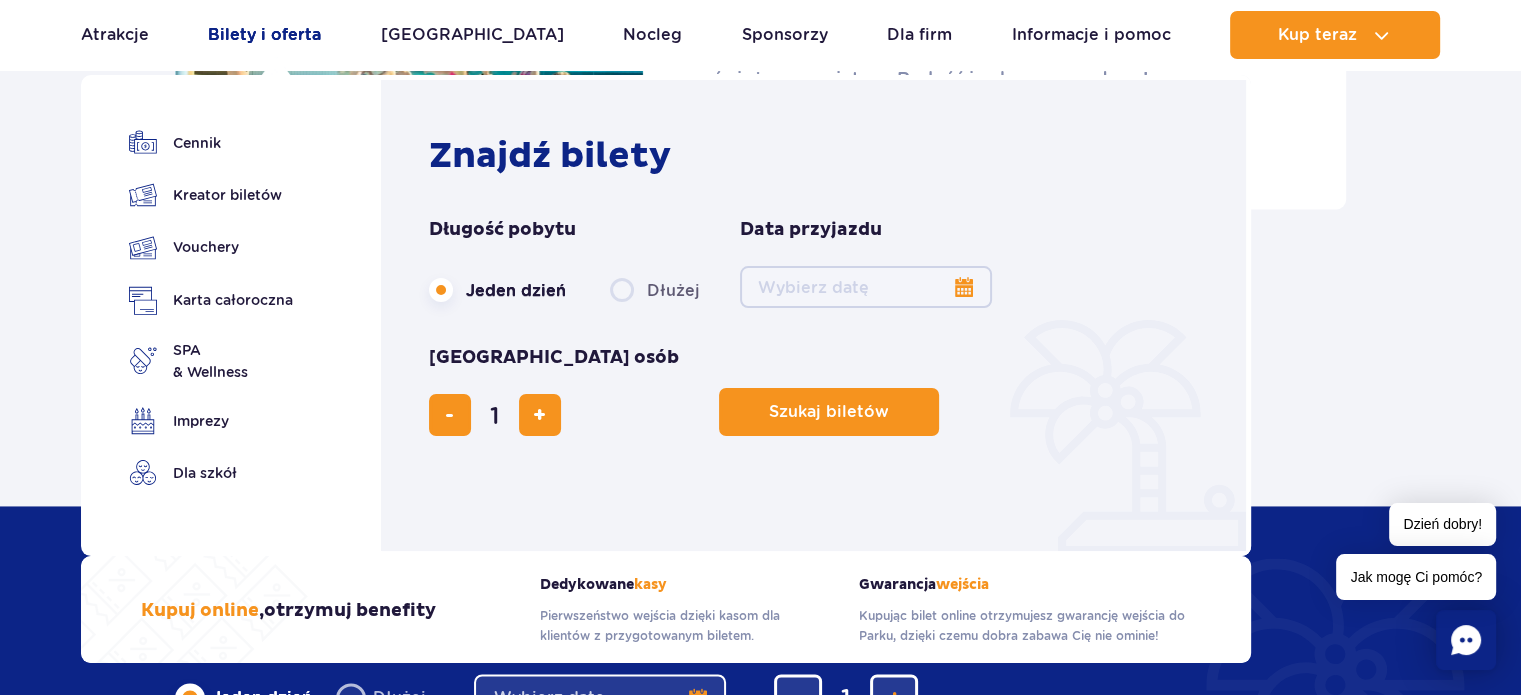 click on "Bilety i oferta" at bounding box center (264, 35) 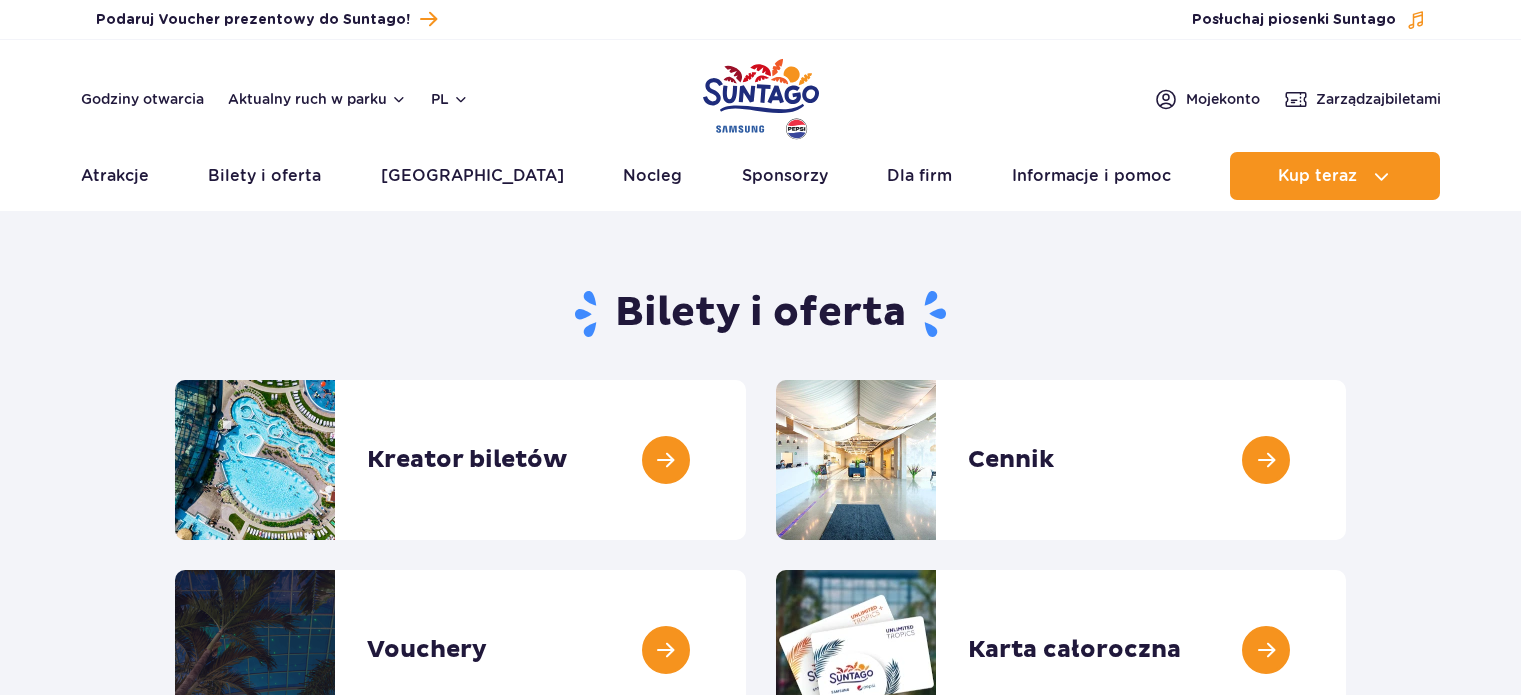 scroll, scrollTop: 0, scrollLeft: 0, axis: both 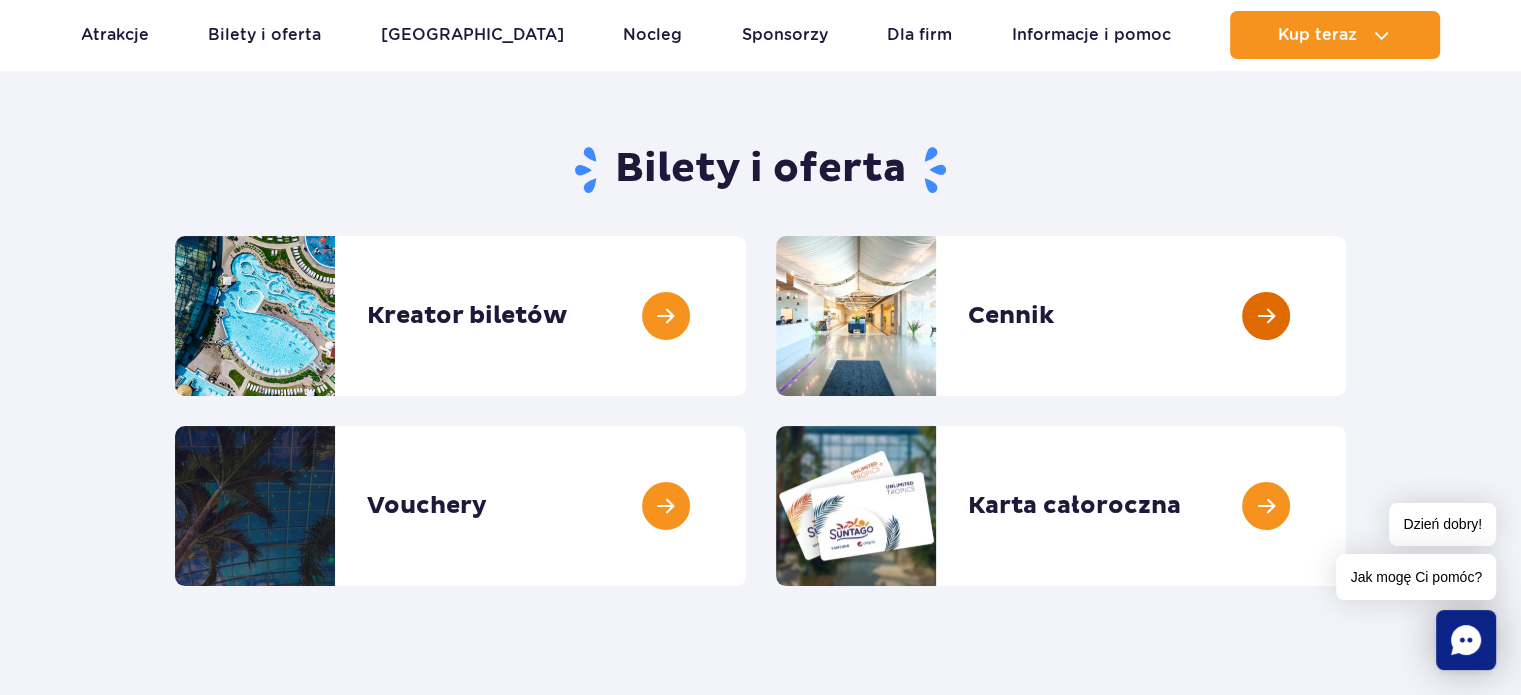 click at bounding box center (1346, 316) 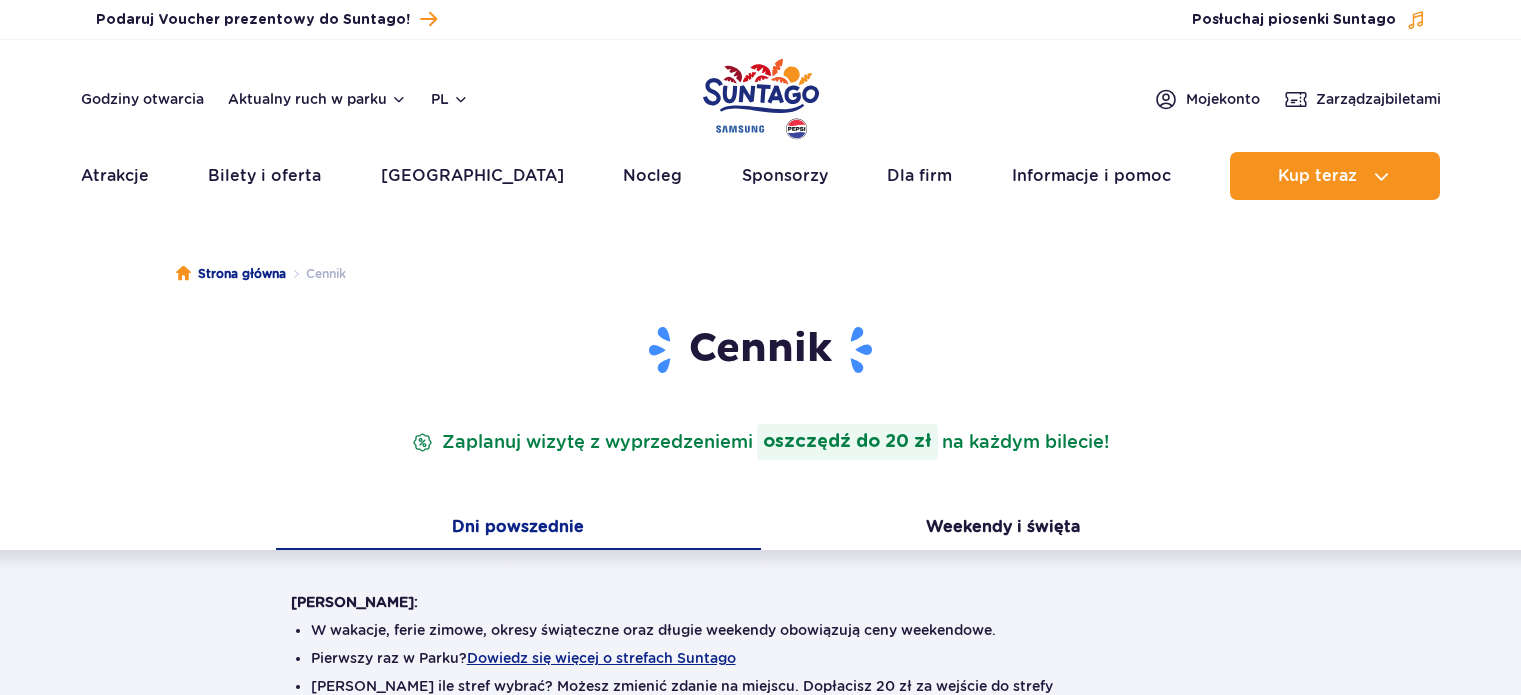 scroll, scrollTop: 0, scrollLeft: 0, axis: both 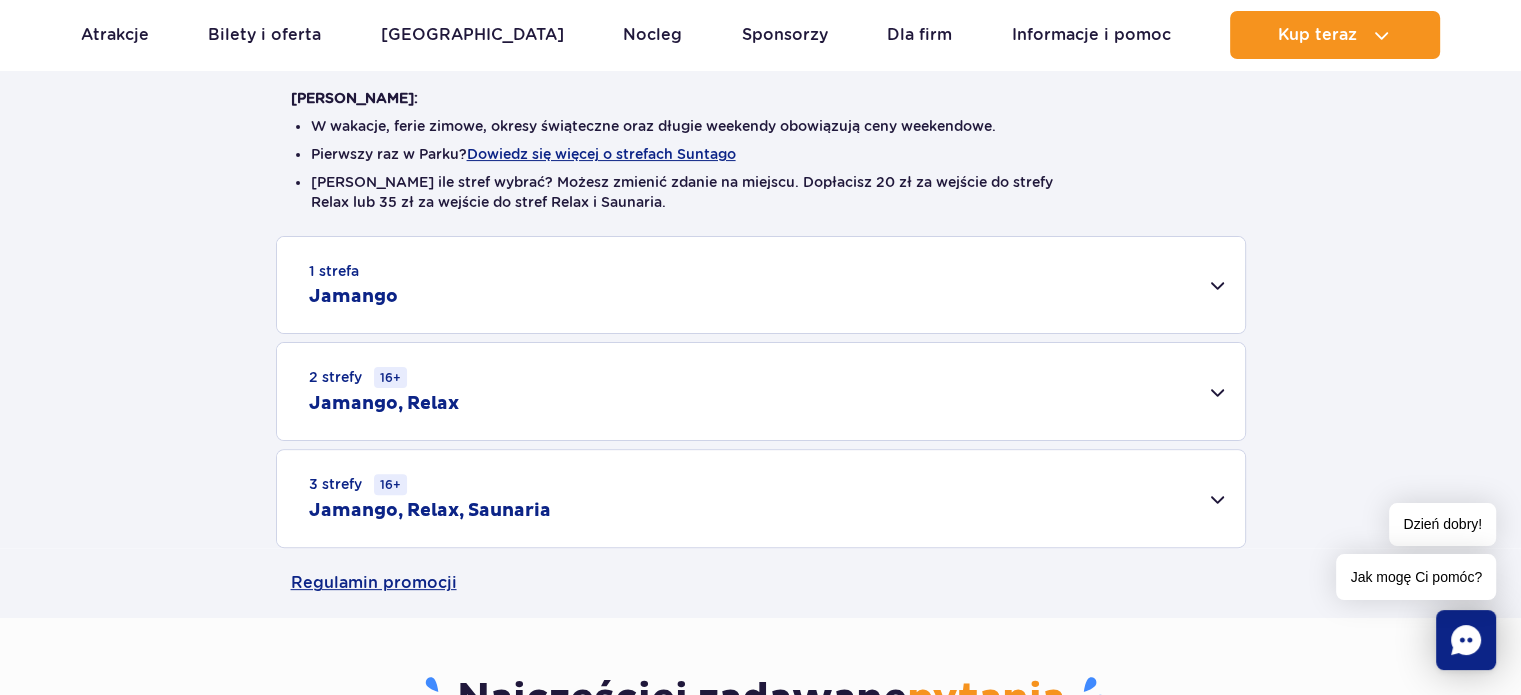 click on "1 strefa
Jamango" at bounding box center (761, 285) 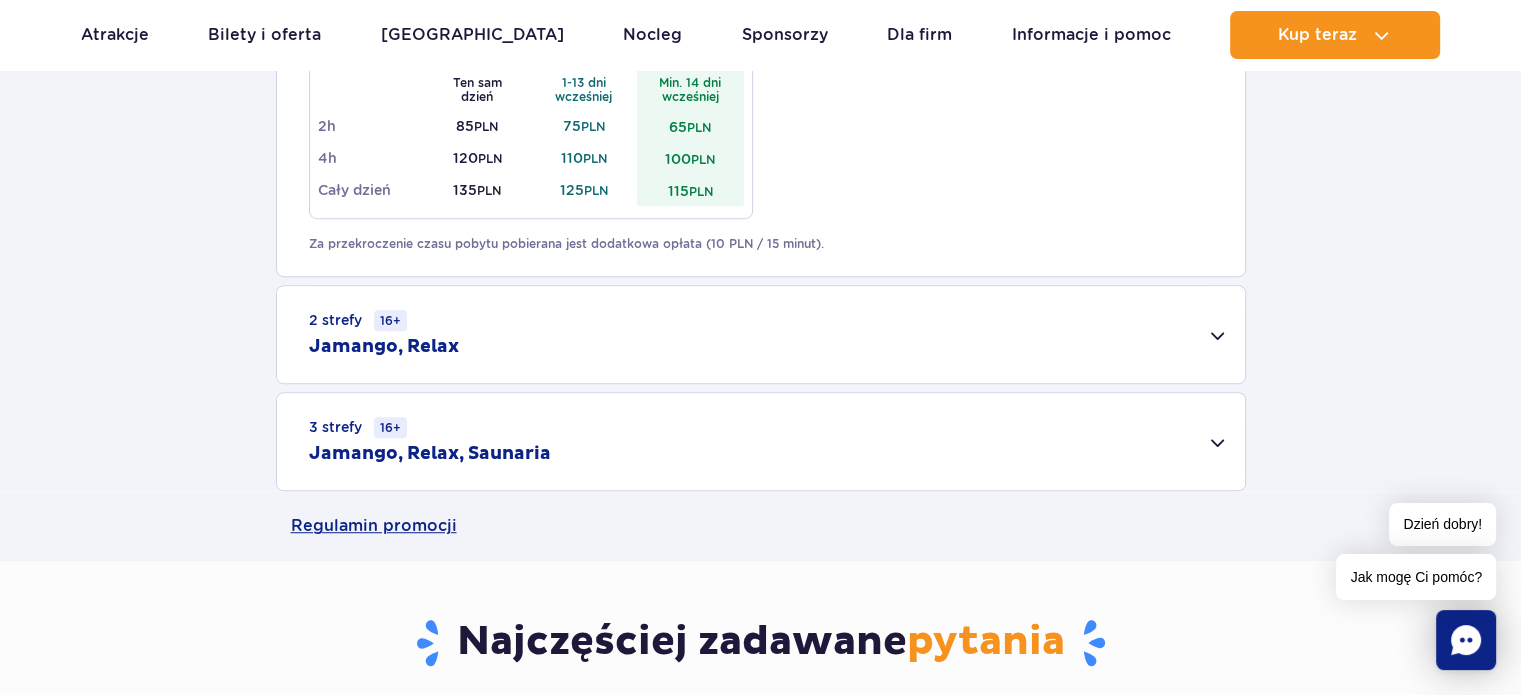 scroll, scrollTop: 1288, scrollLeft: 0, axis: vertical 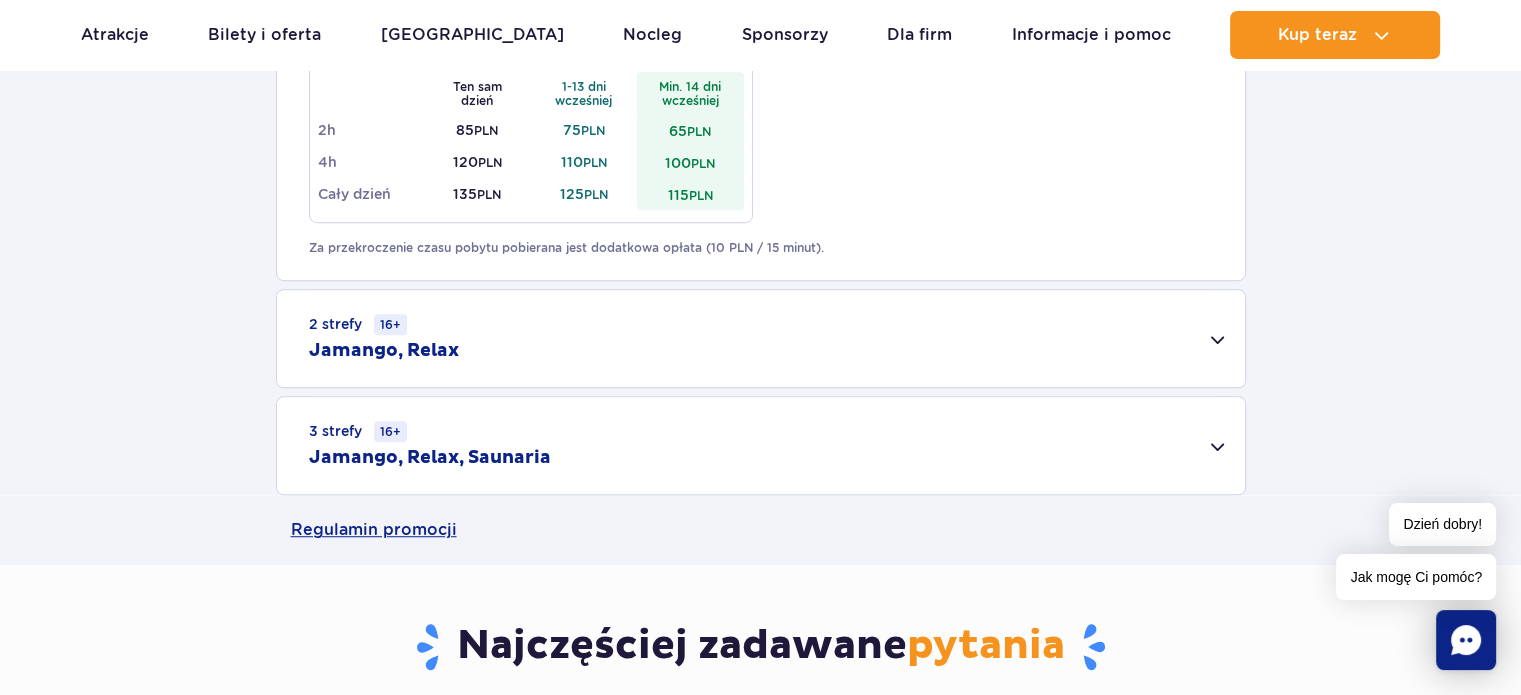 click on "2 strefy  16+
Jamango, Relax" at bounding box center [761, 338] 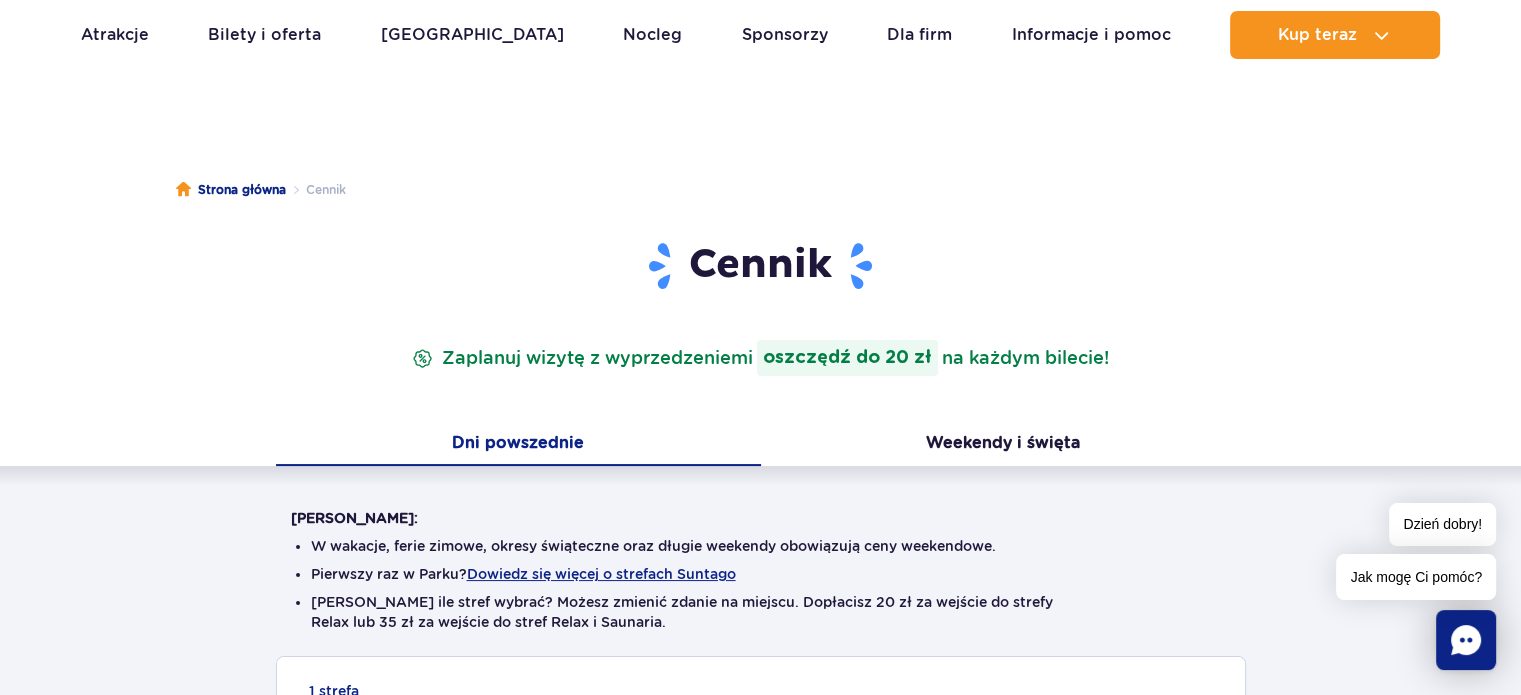 scroll, scrollTop: 0, scrollLeft: 0, axis: both 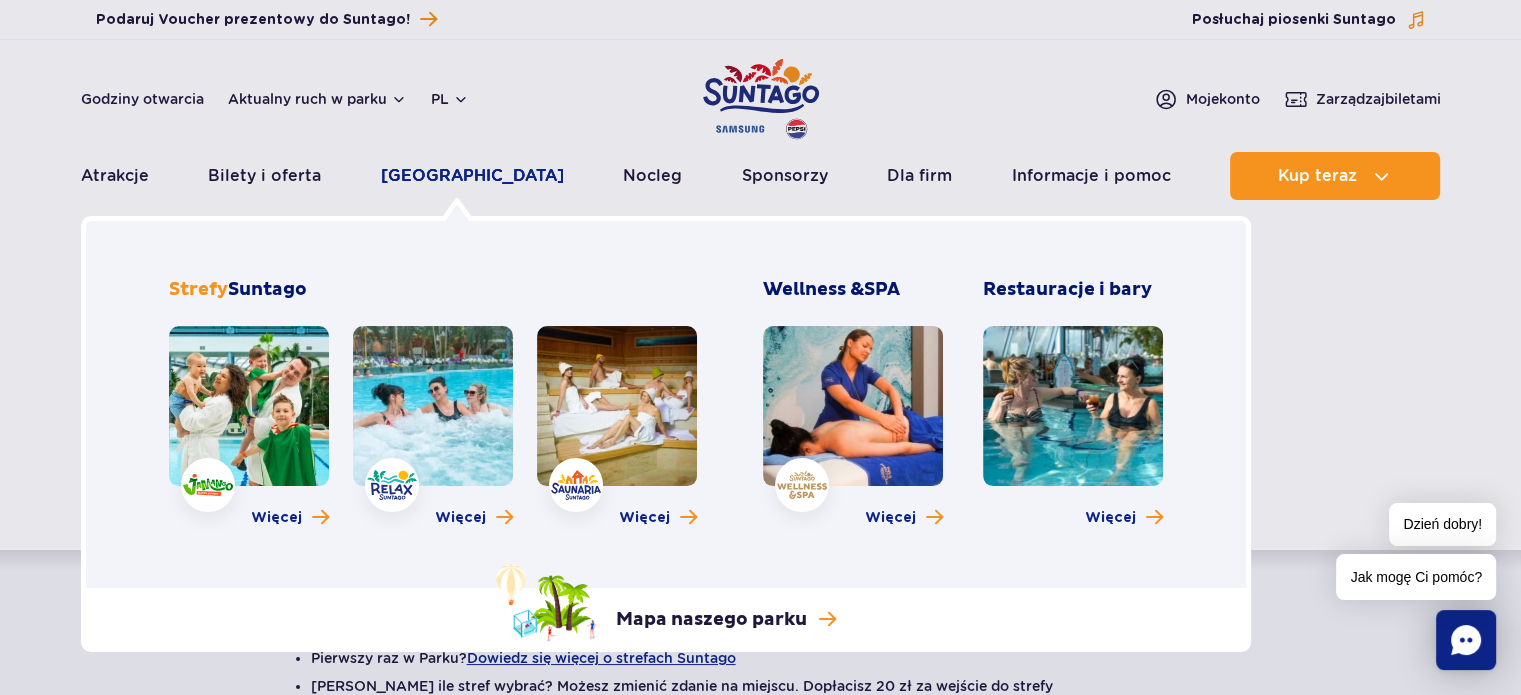 click on "Poznaj park" at bounding box center [472, 176] 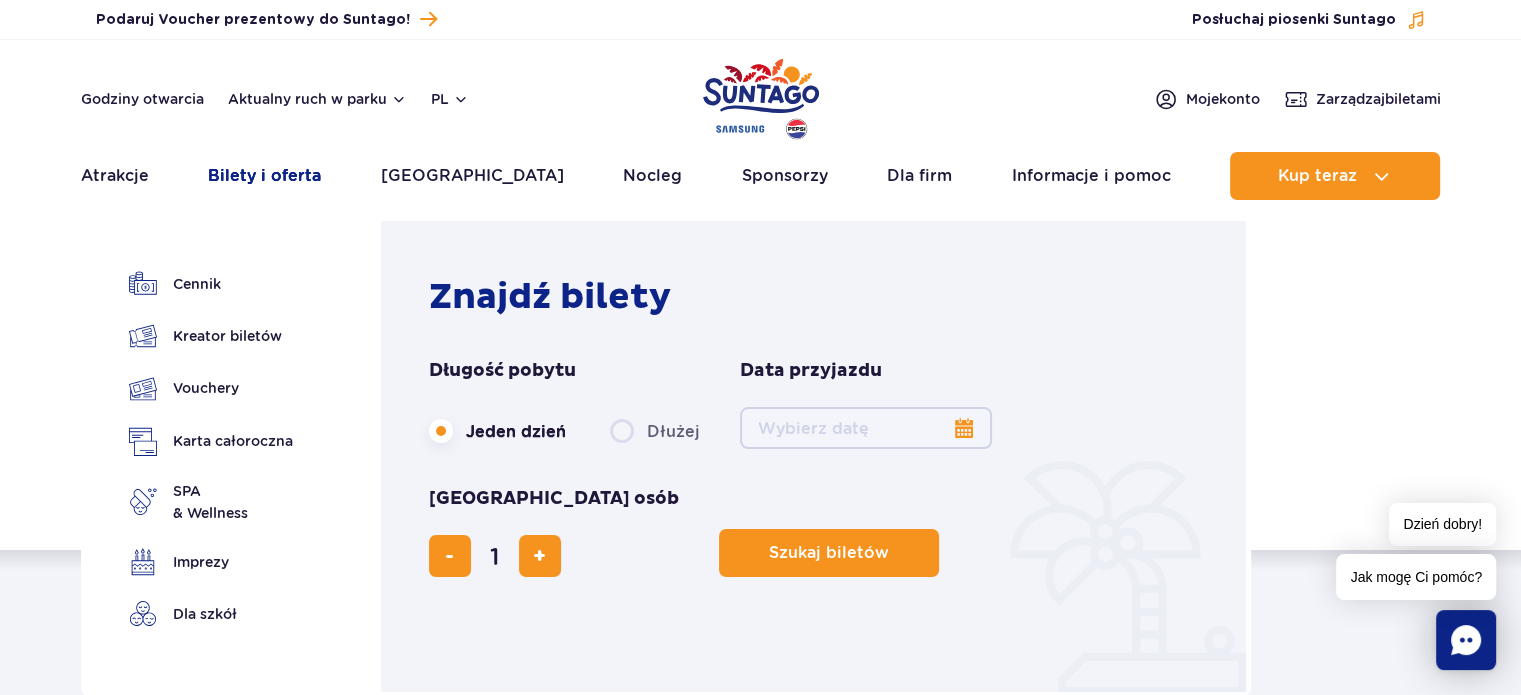 click on "Bilety i oferta" at bounding box center (264, 176) 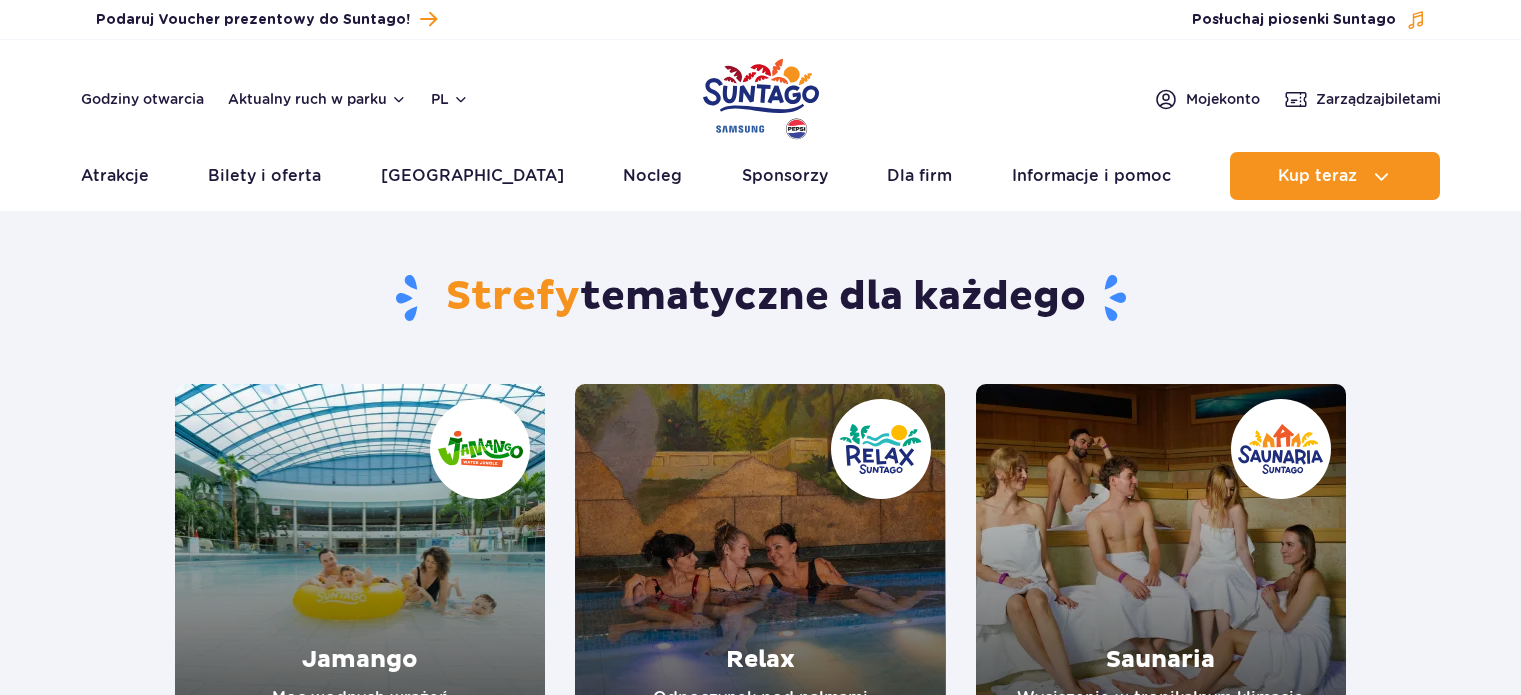 scroll, scrollTop: 0, scrollLeft: 0, axis: both 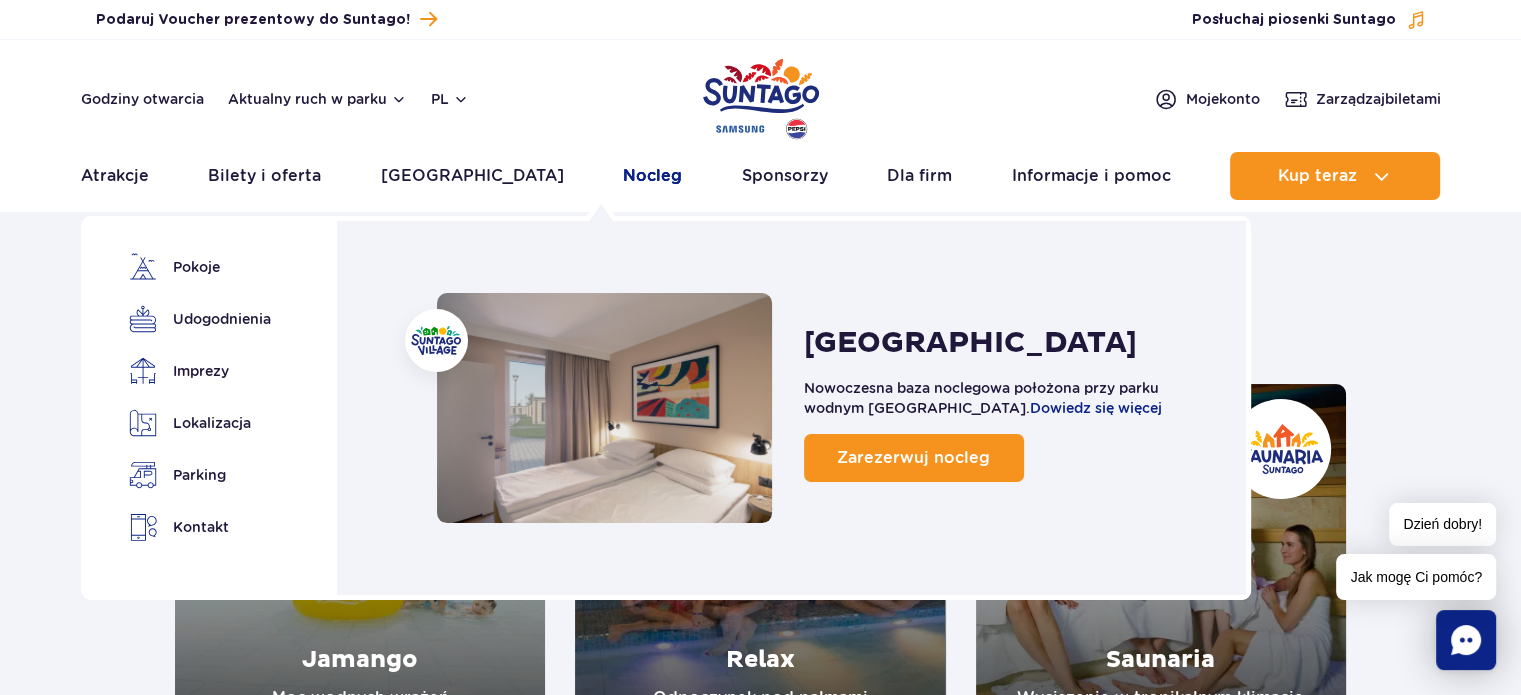 click on "Nocleg" at bounding box center (652, 176) 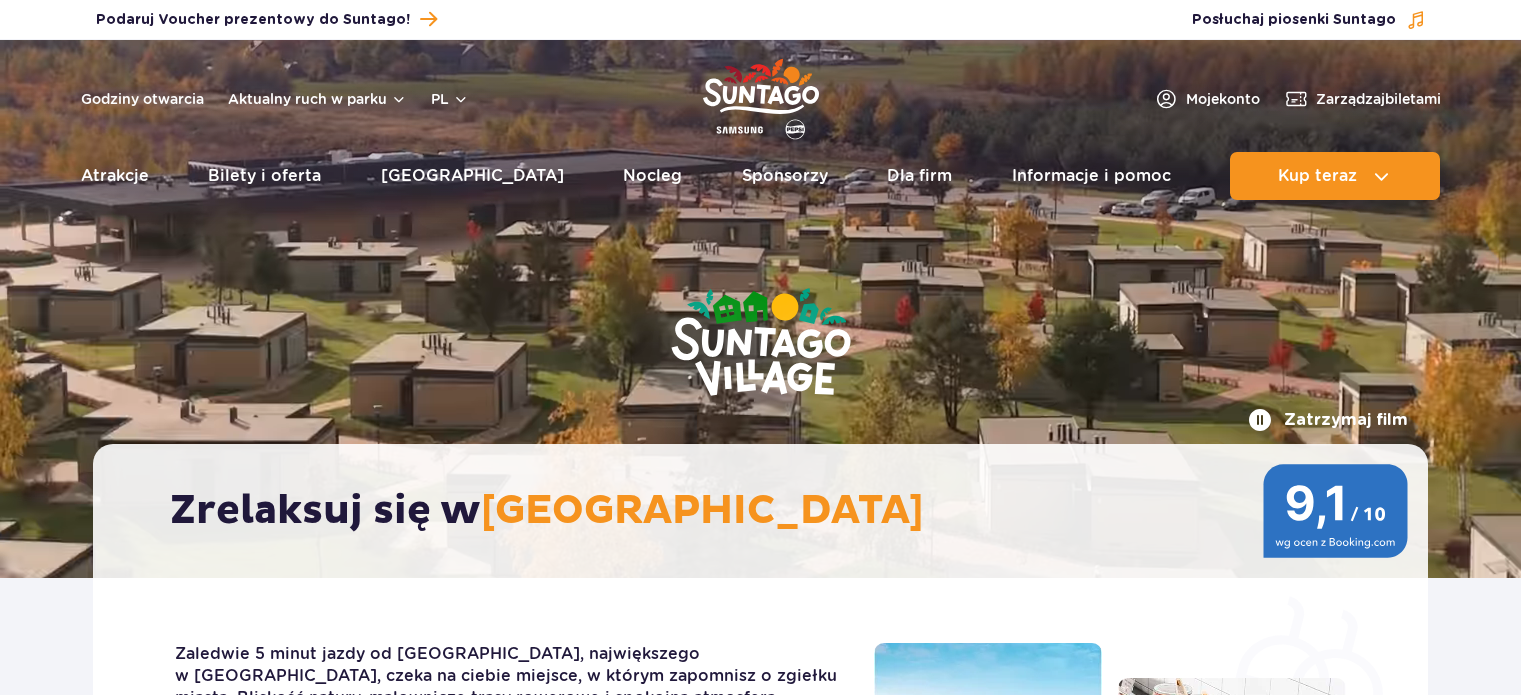 scroll, scrollTop: 0, scrollLeft: 0, axis: both 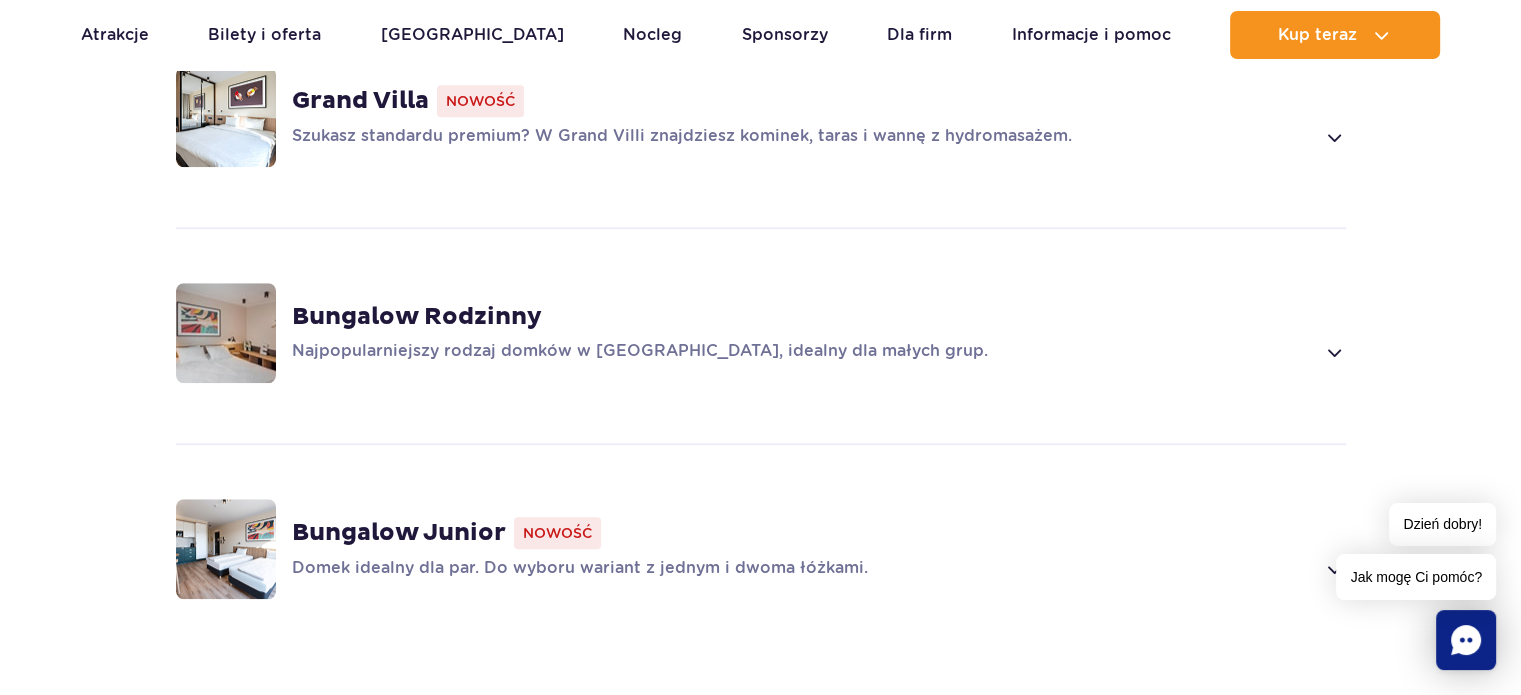 click on "Bungalow Rodzinny" at bounding box center (417, 317) 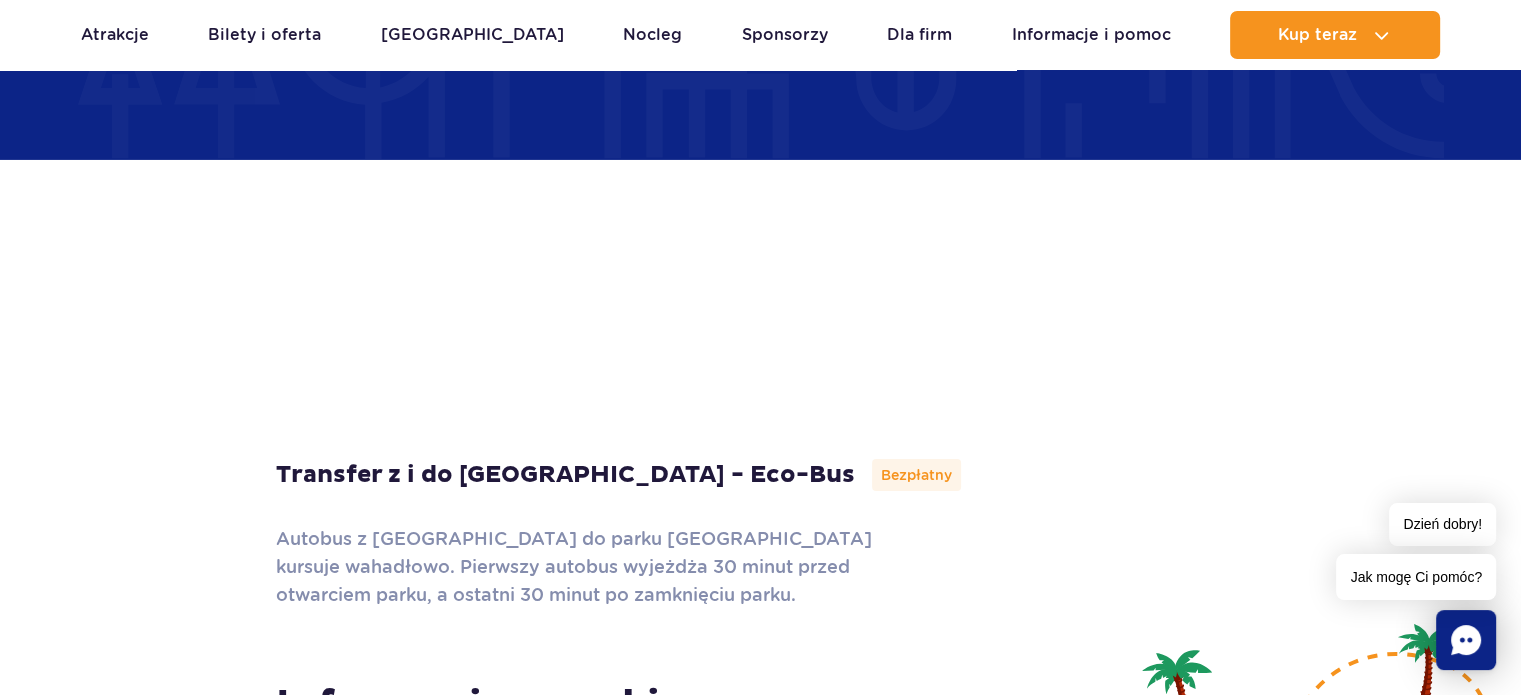 scroll, scrollTop: 6827, scrollLeft: 0, axis: vertical 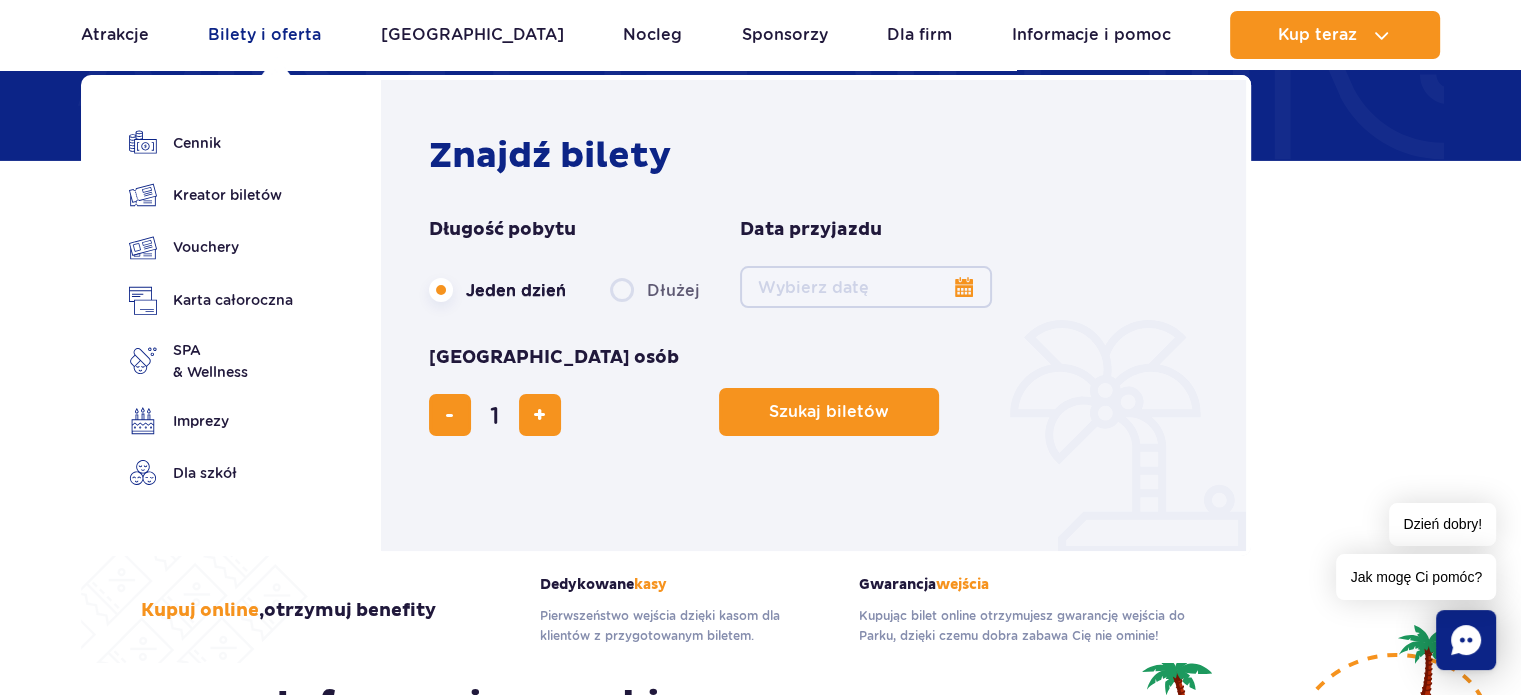 click on "Bilety i oferta" at bounding box center [264, 35] 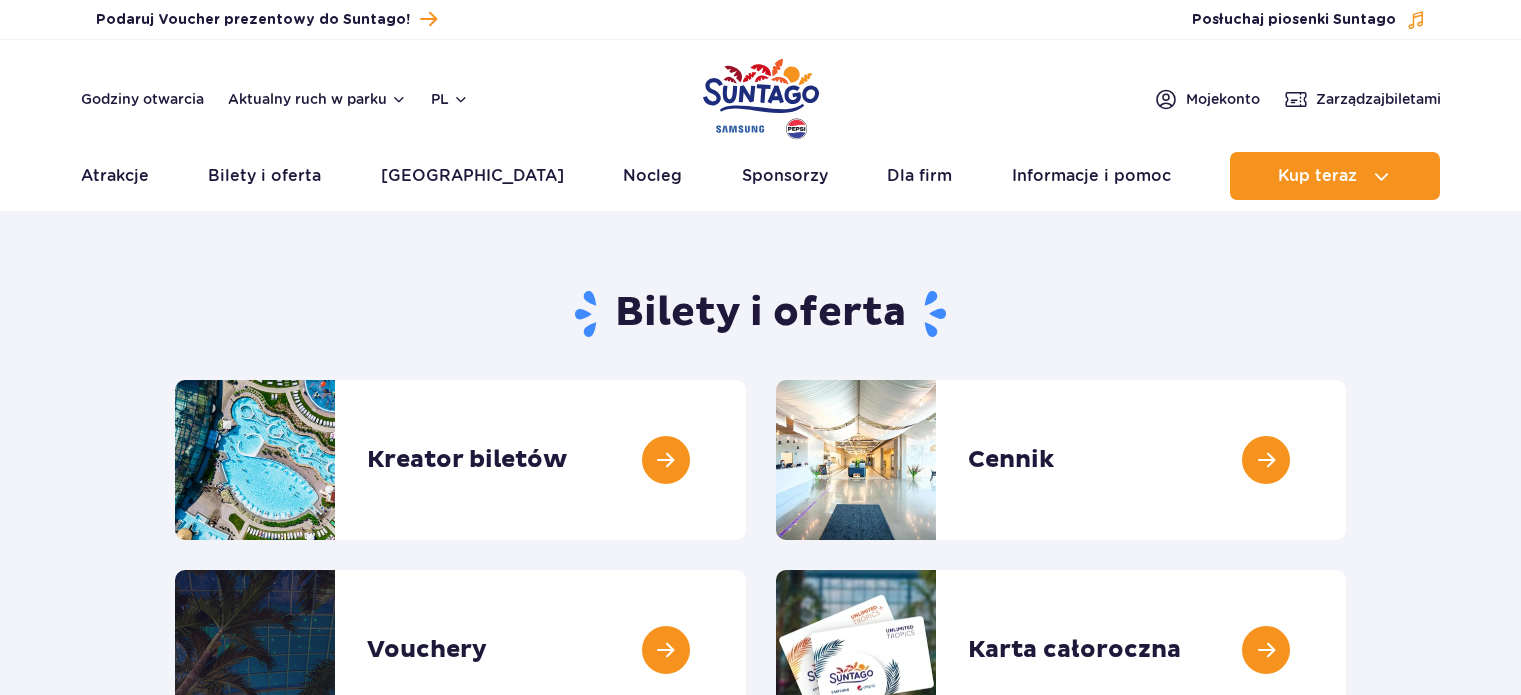 scroll, scrollTop: 0, scrollLeft: 0, axis: both 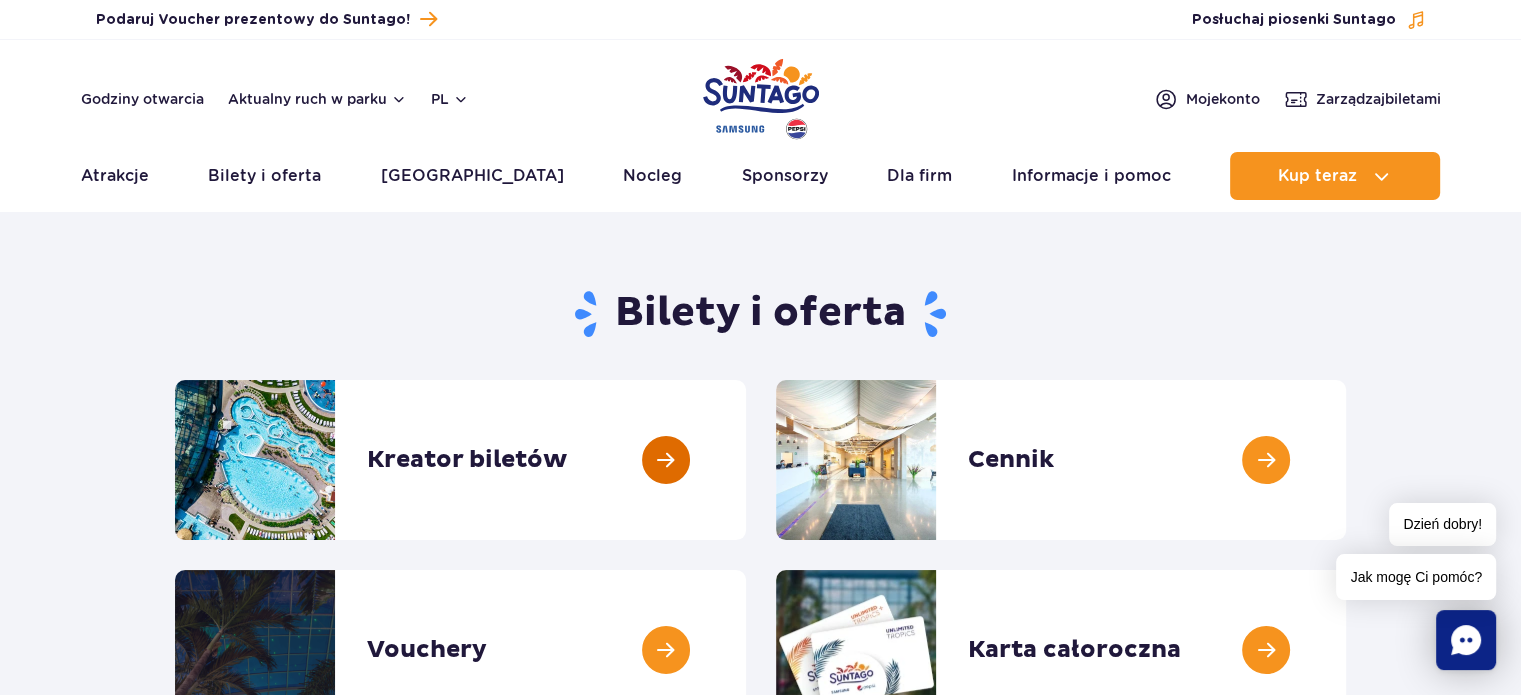 click at bounding box center (746, 460) 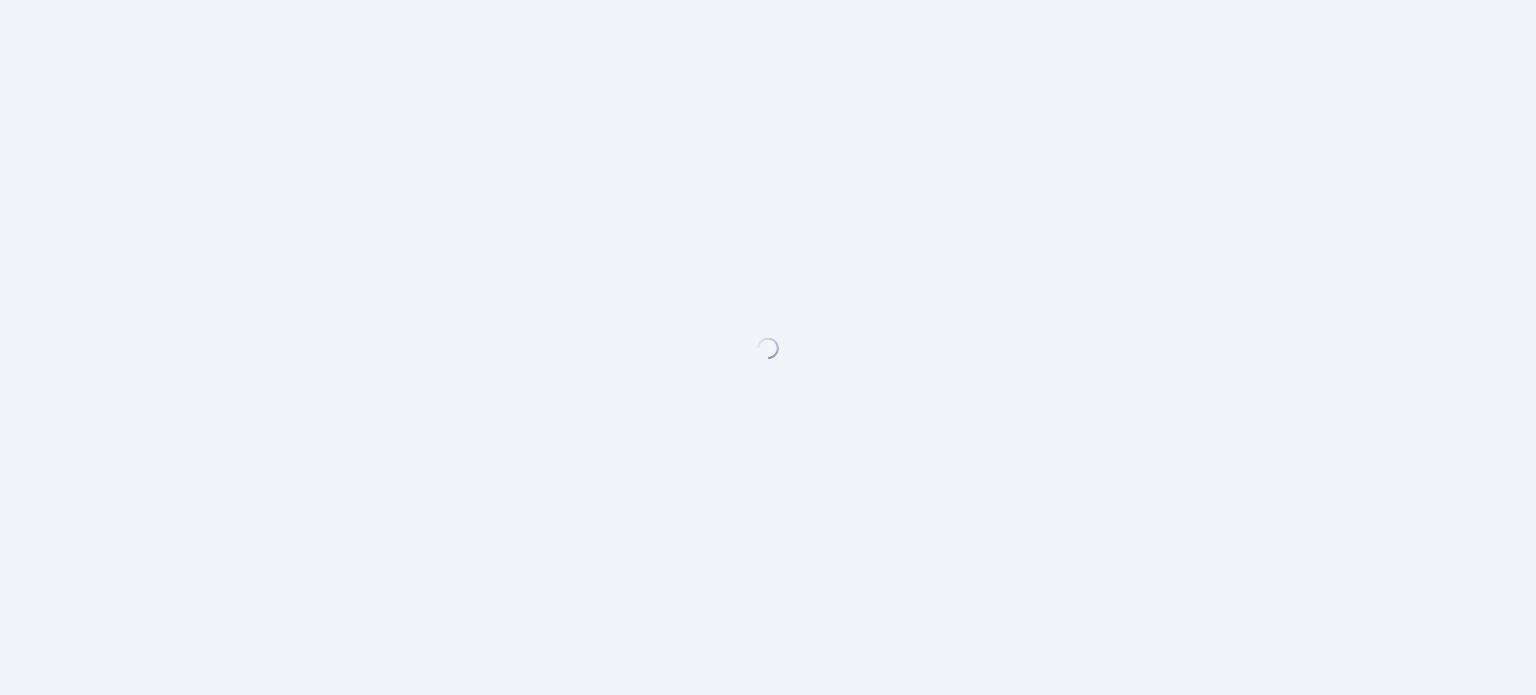 scroll, scrollTop: 0, scrollLeft: 0, axis: both 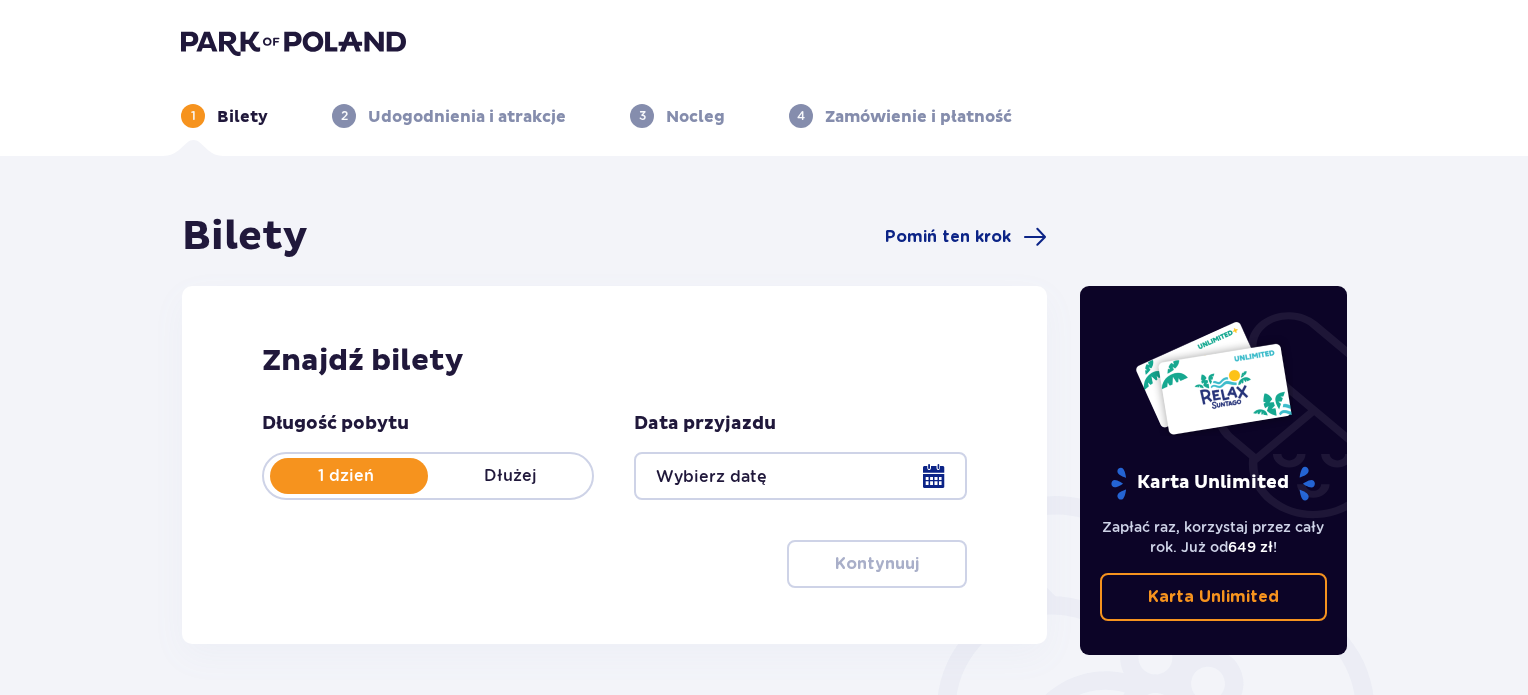 click on "Dłużej" at bounding box center (510, 476) 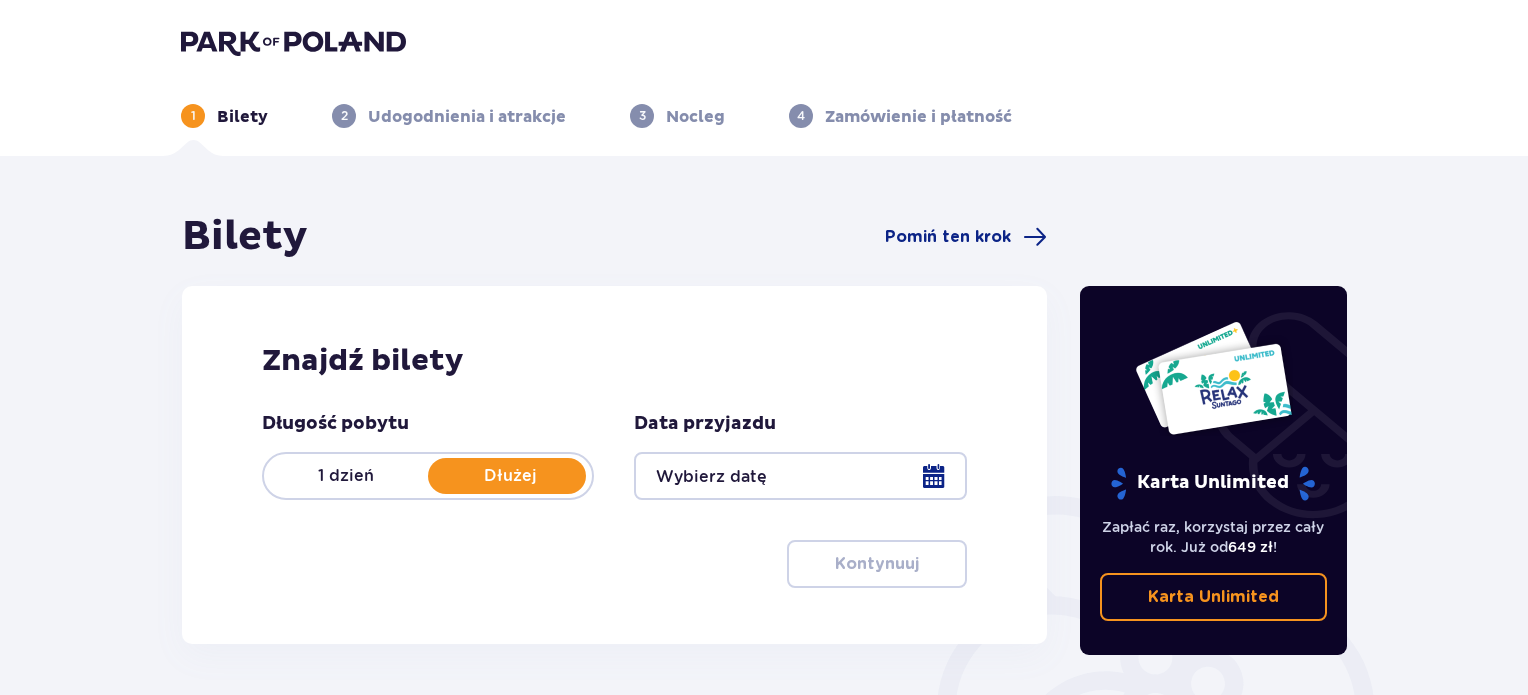click at bounding box center [800, 476] 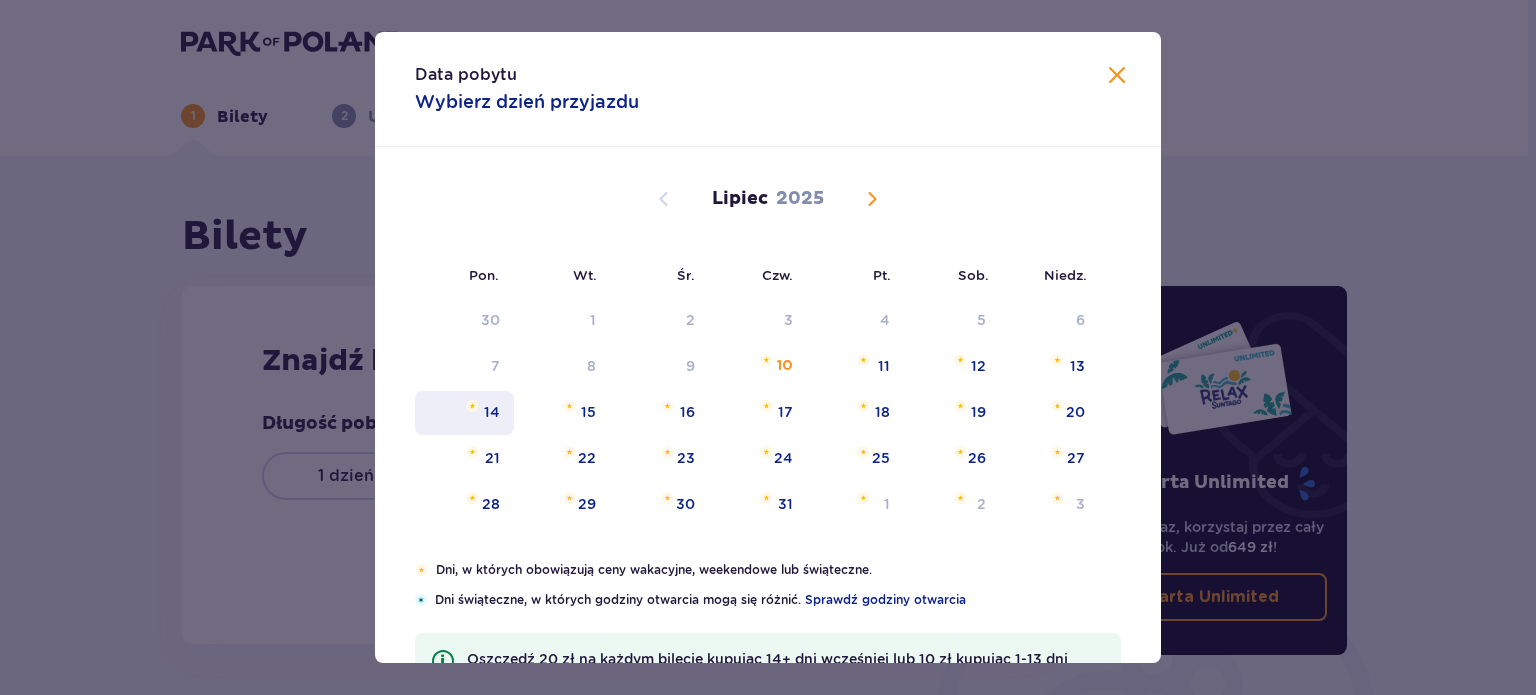 click on "14" at bounding box center [492, 412] 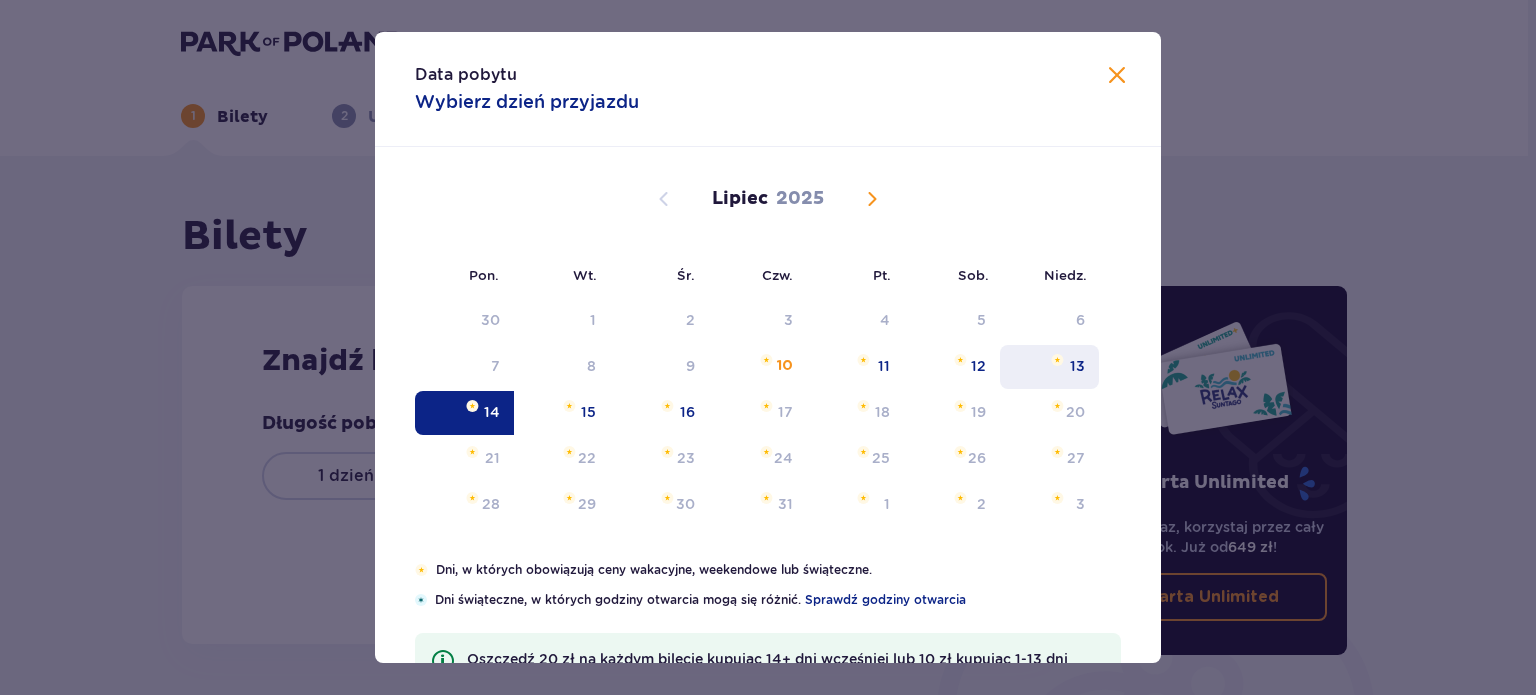click on "13" at bounding box center [1077, 366] 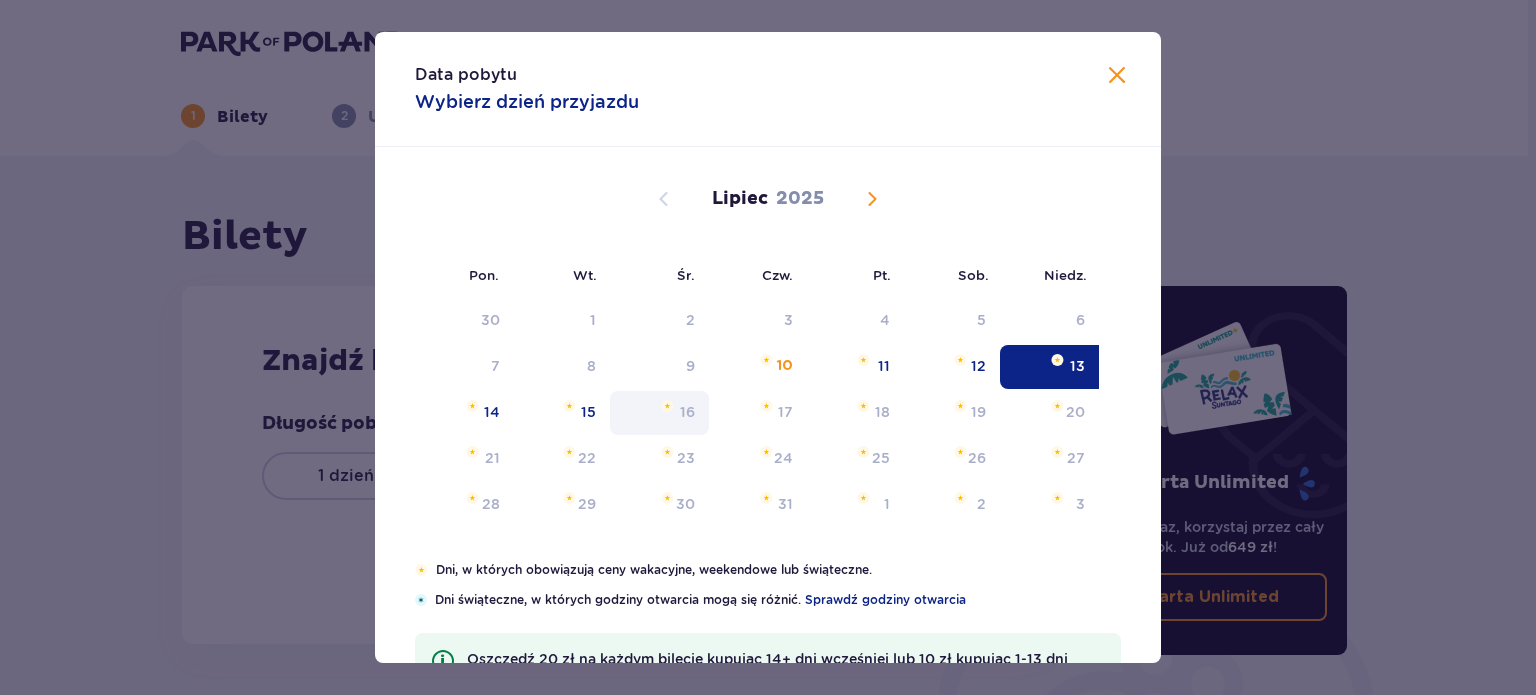 click on "16" at bounding box center (687, 412) 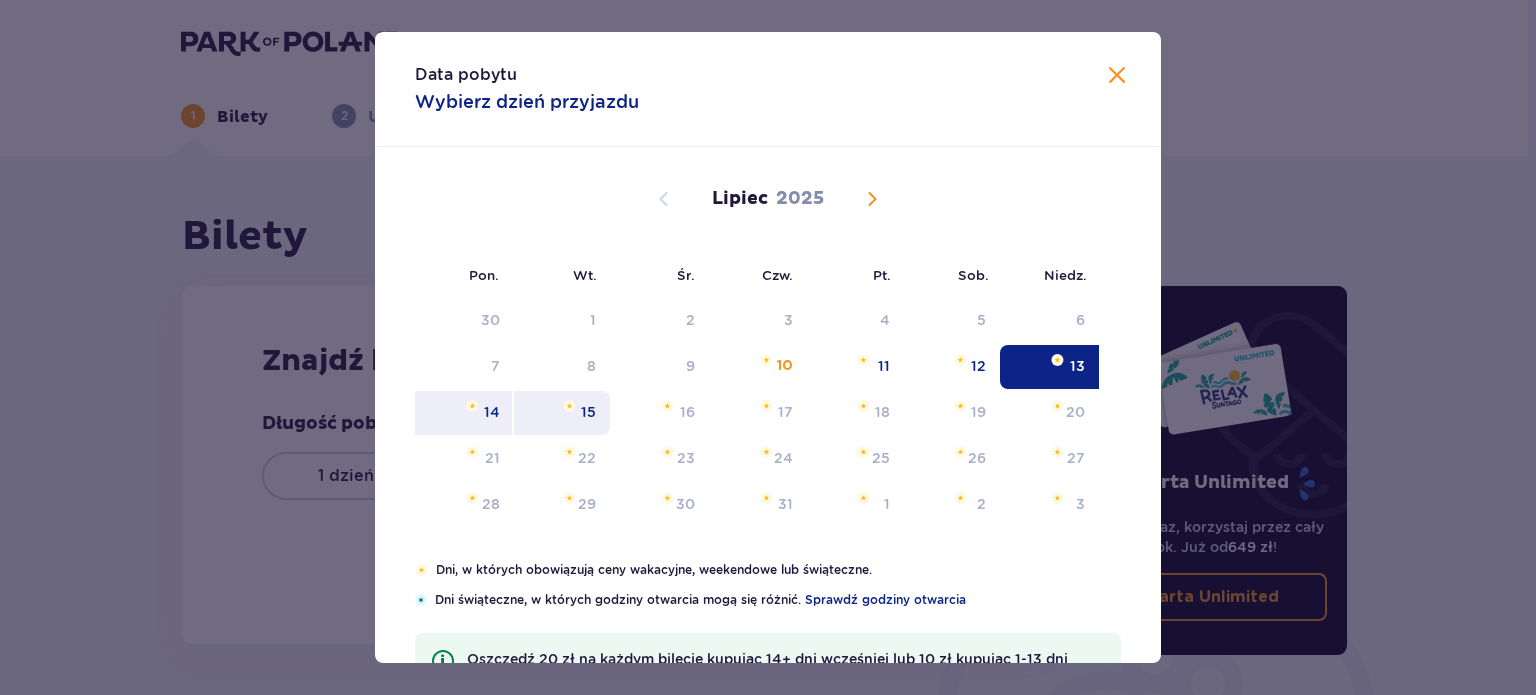 click at bounding box center (569, 406) 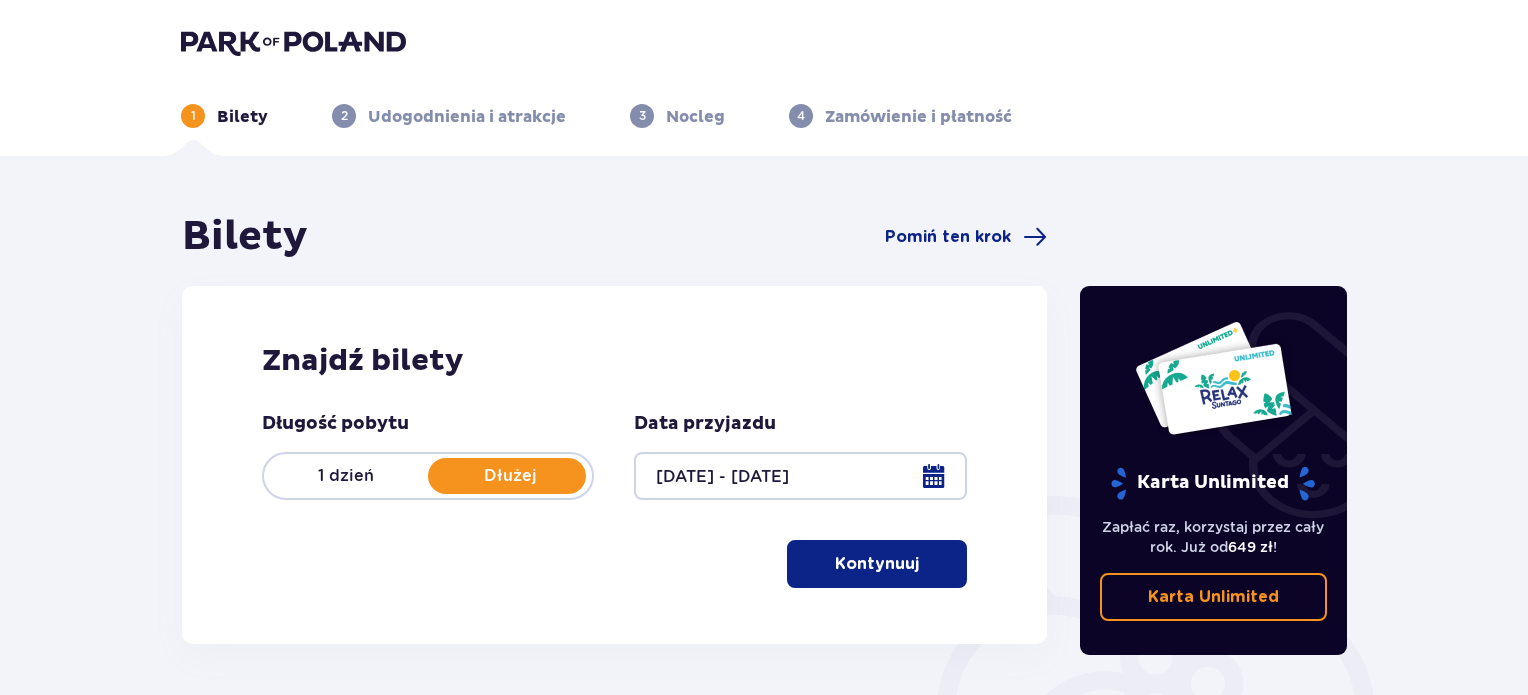click on "Kontynuuj" at bounding box center (877, 564) 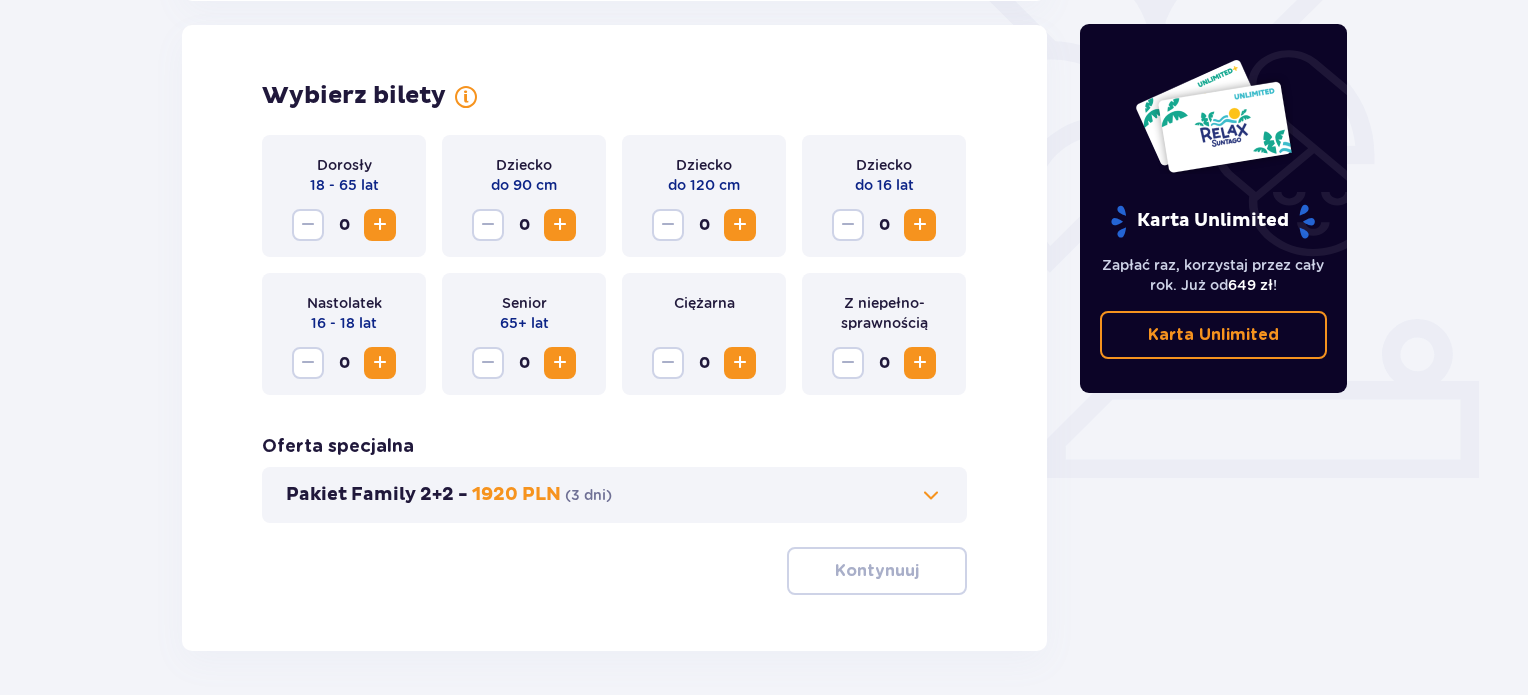 scroll, scrollTop: 556, scrollLeft: 0, axis: vertical 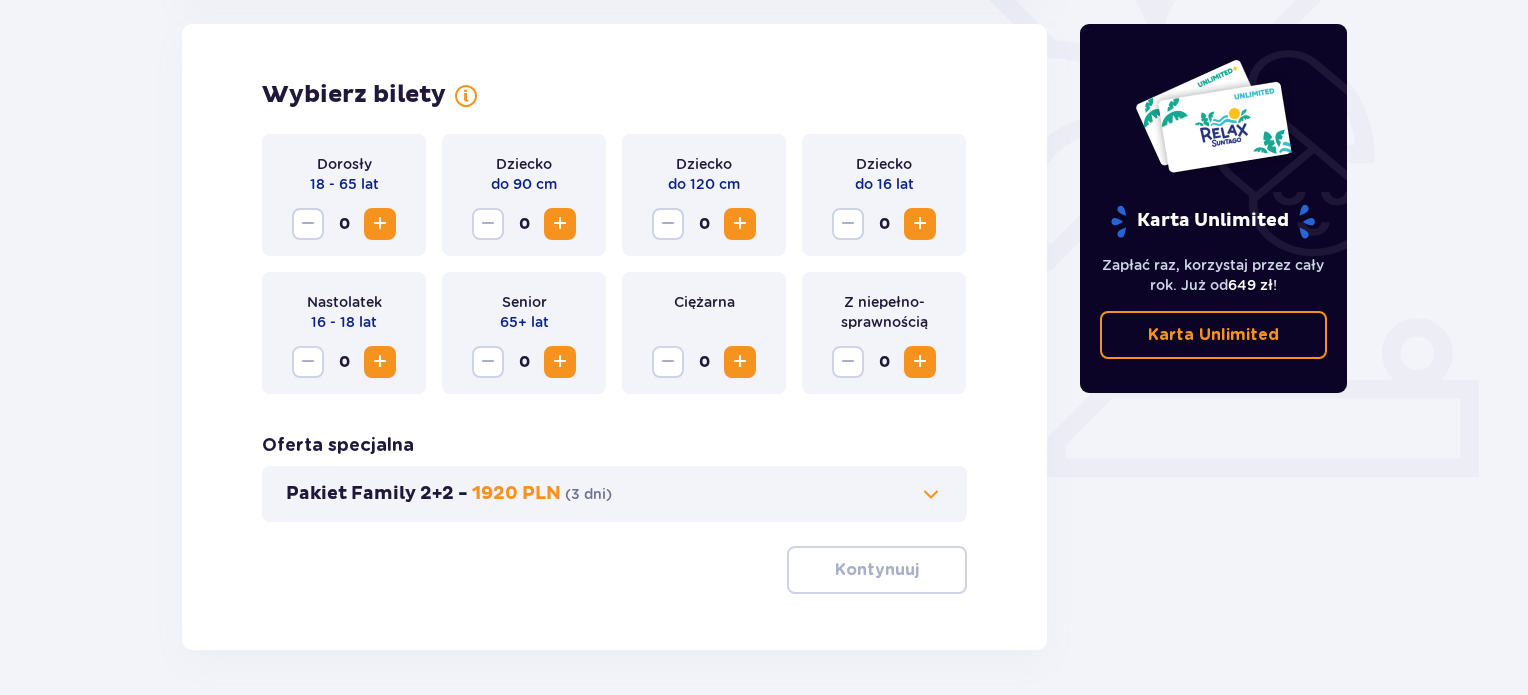 click at bounding box center [380, 224] 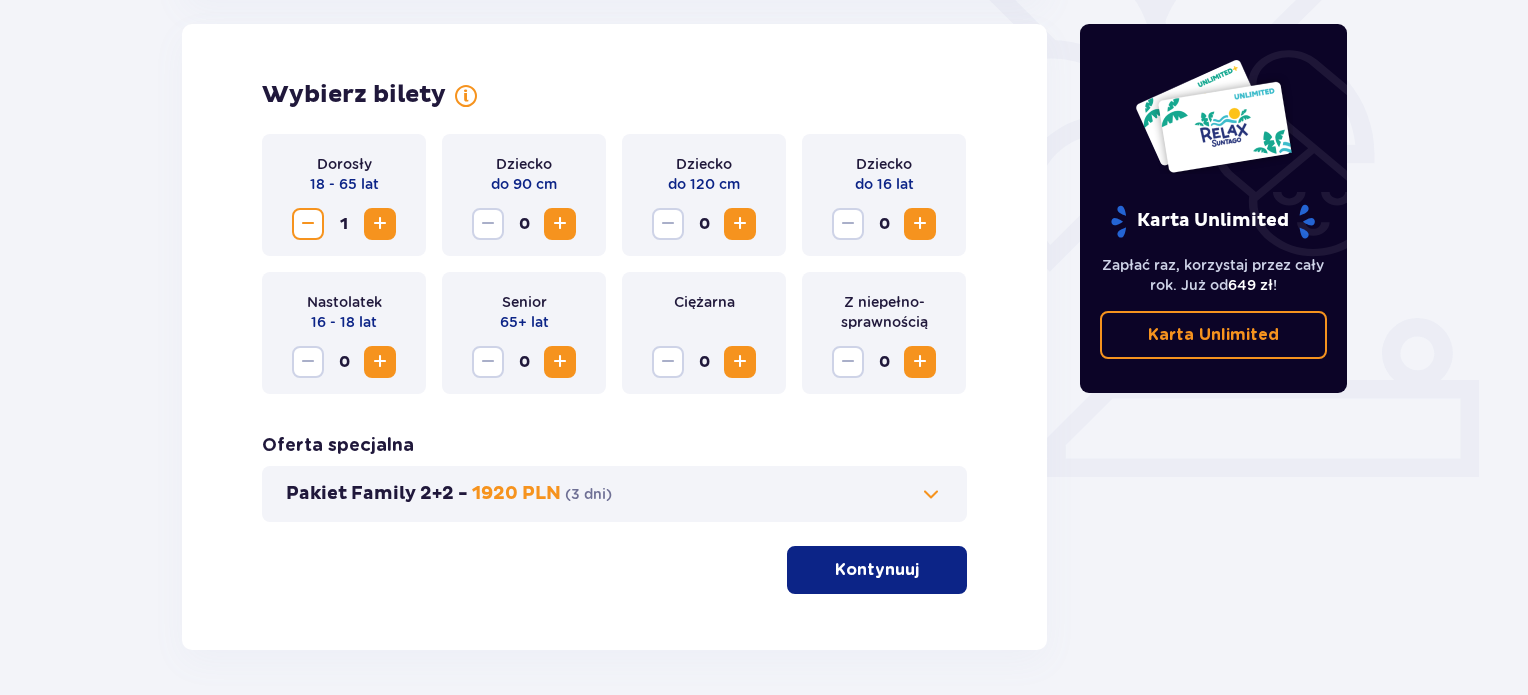 click at bounding box center [380, 224] 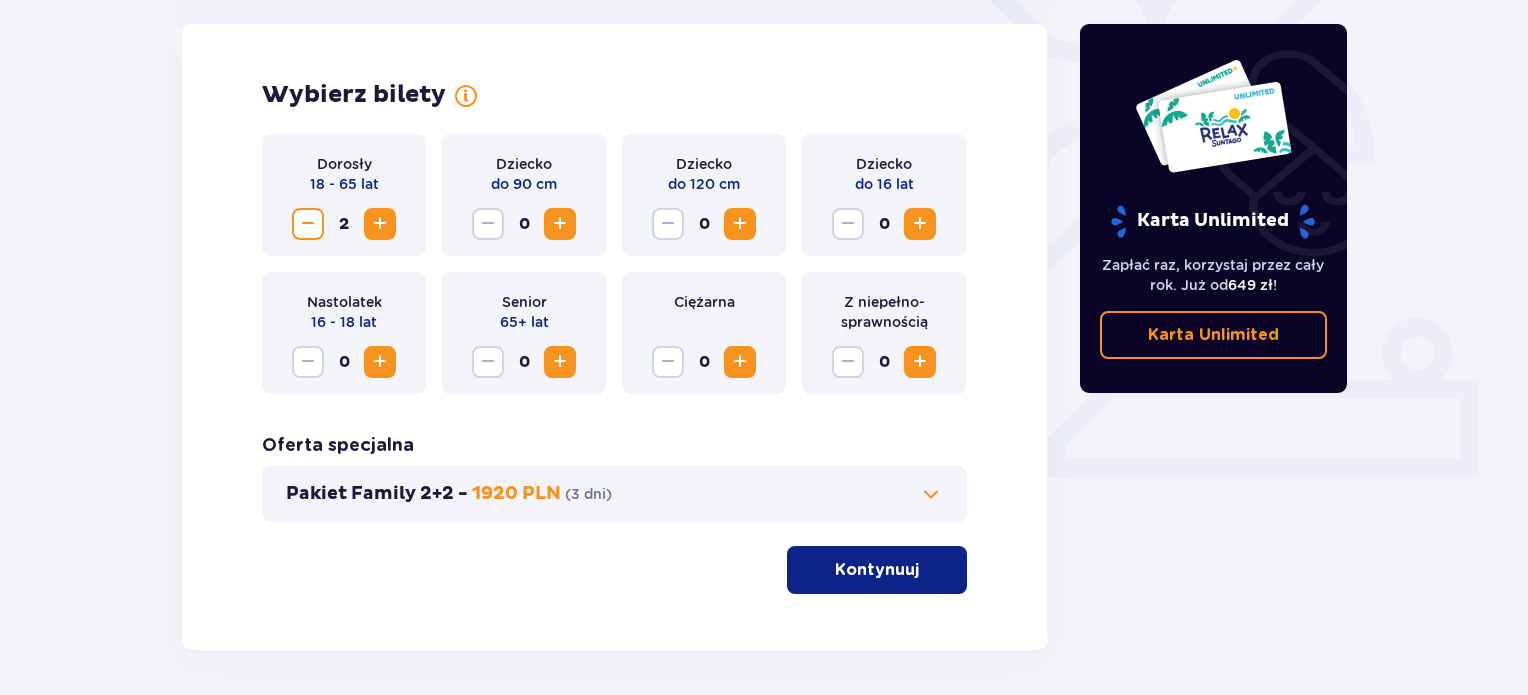 click at bounding box center [920, 224] 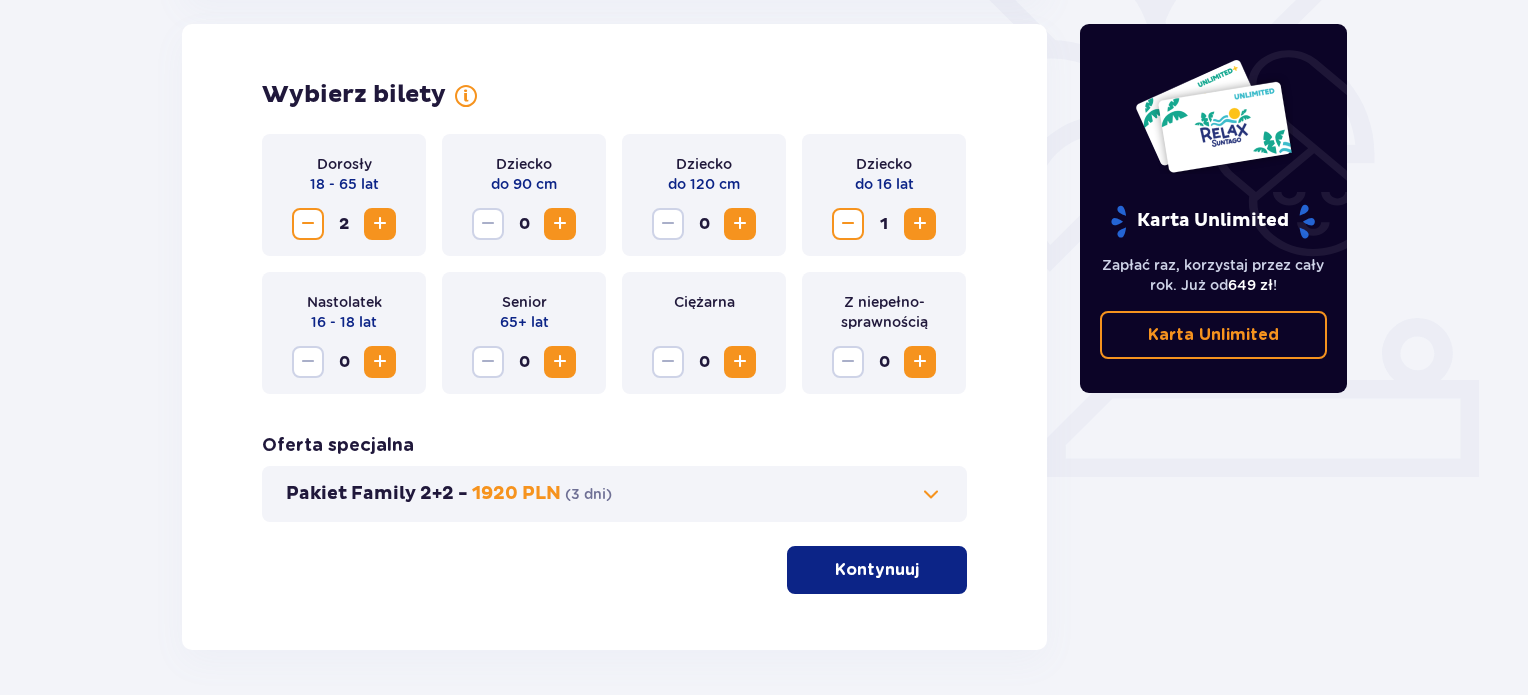 click at bounding box center (380, 362) 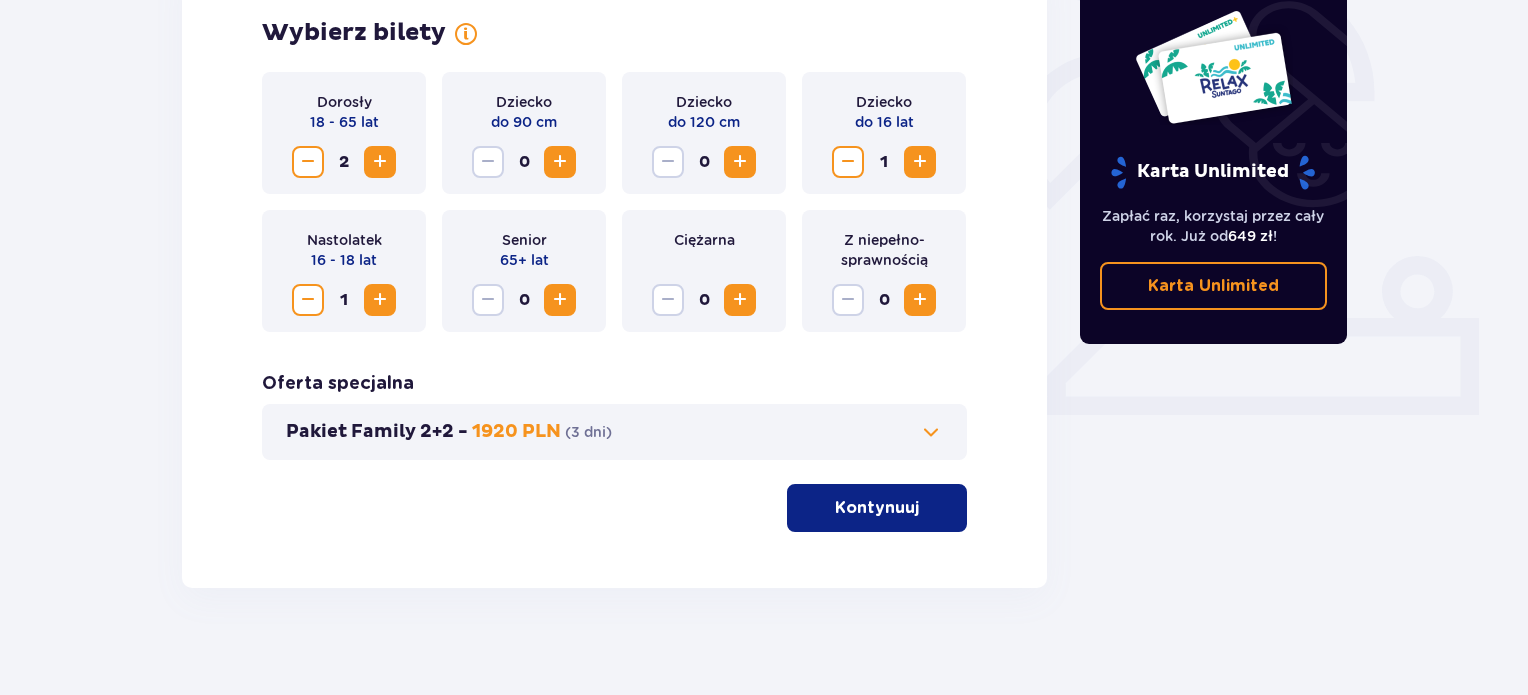 scroll, scrollTop: 631, scrollLeft: 0, axis: vertical 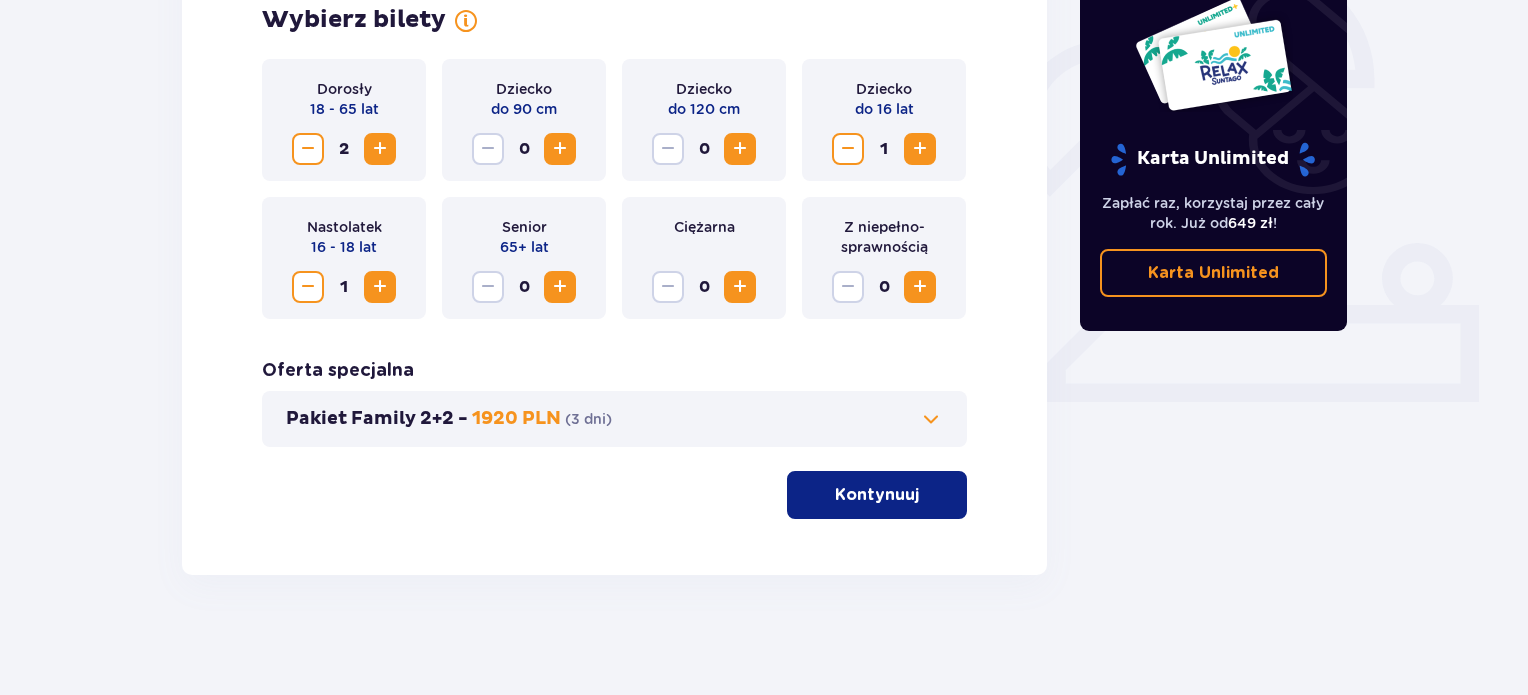 click on "Kontynuuj" at bounding box center [877, 495] 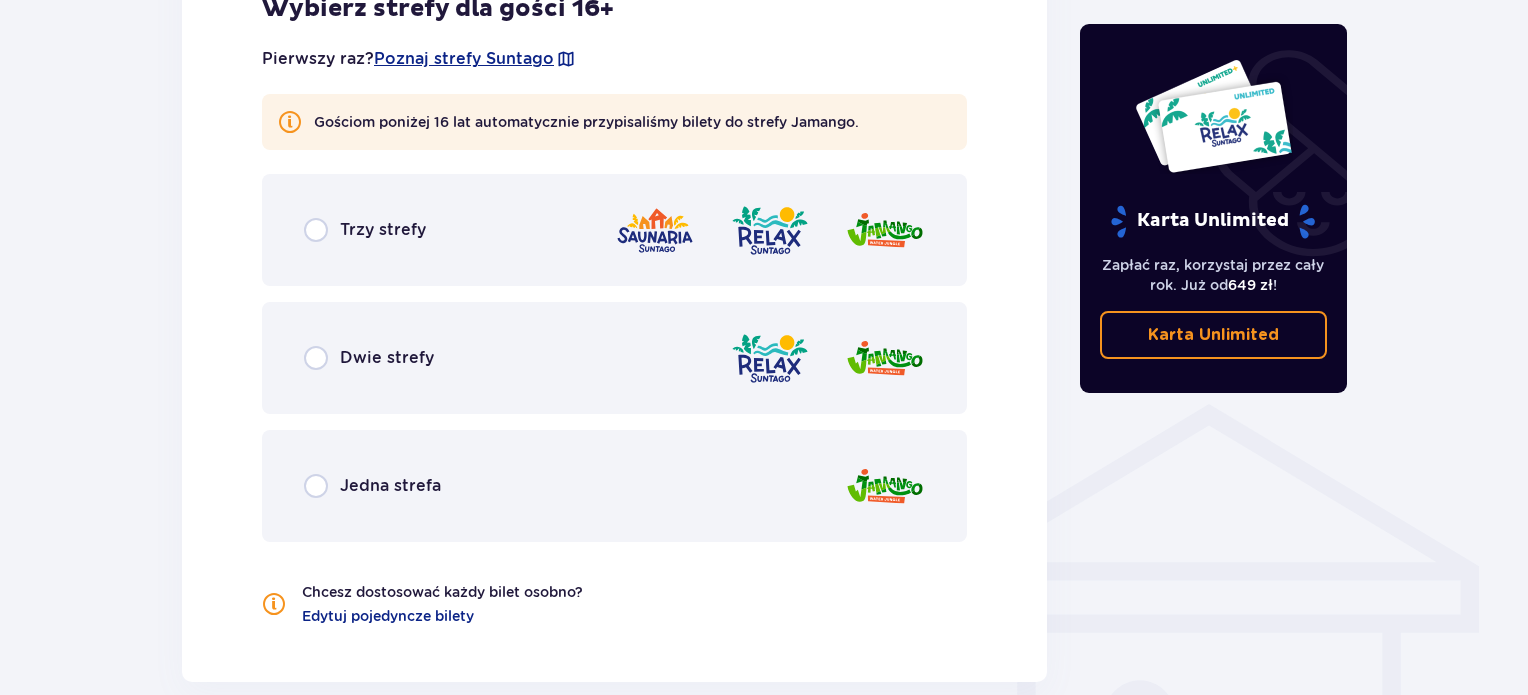 scroll, scrollTop: 1267, scrollLeft: 0, axis: vertical 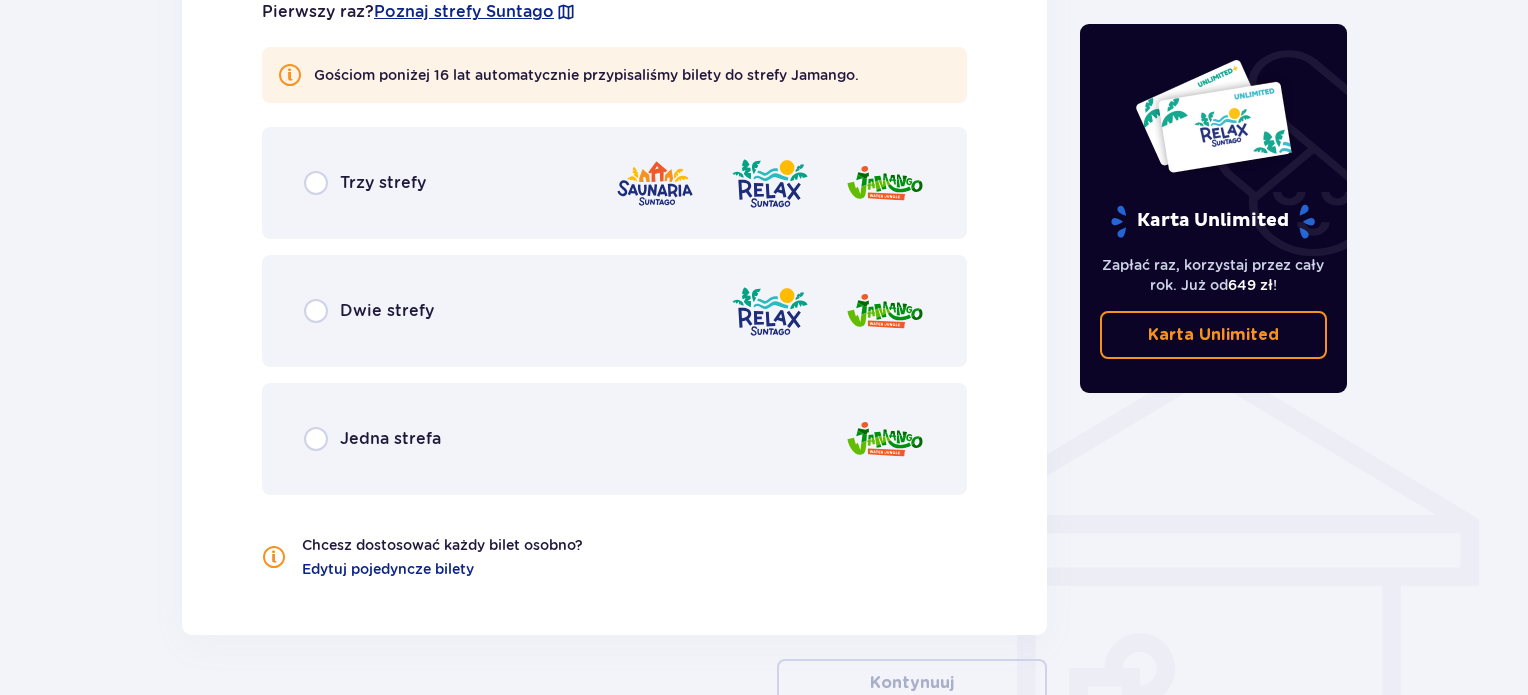 click on "Dwie strefy" at bounding box center (387, 311) 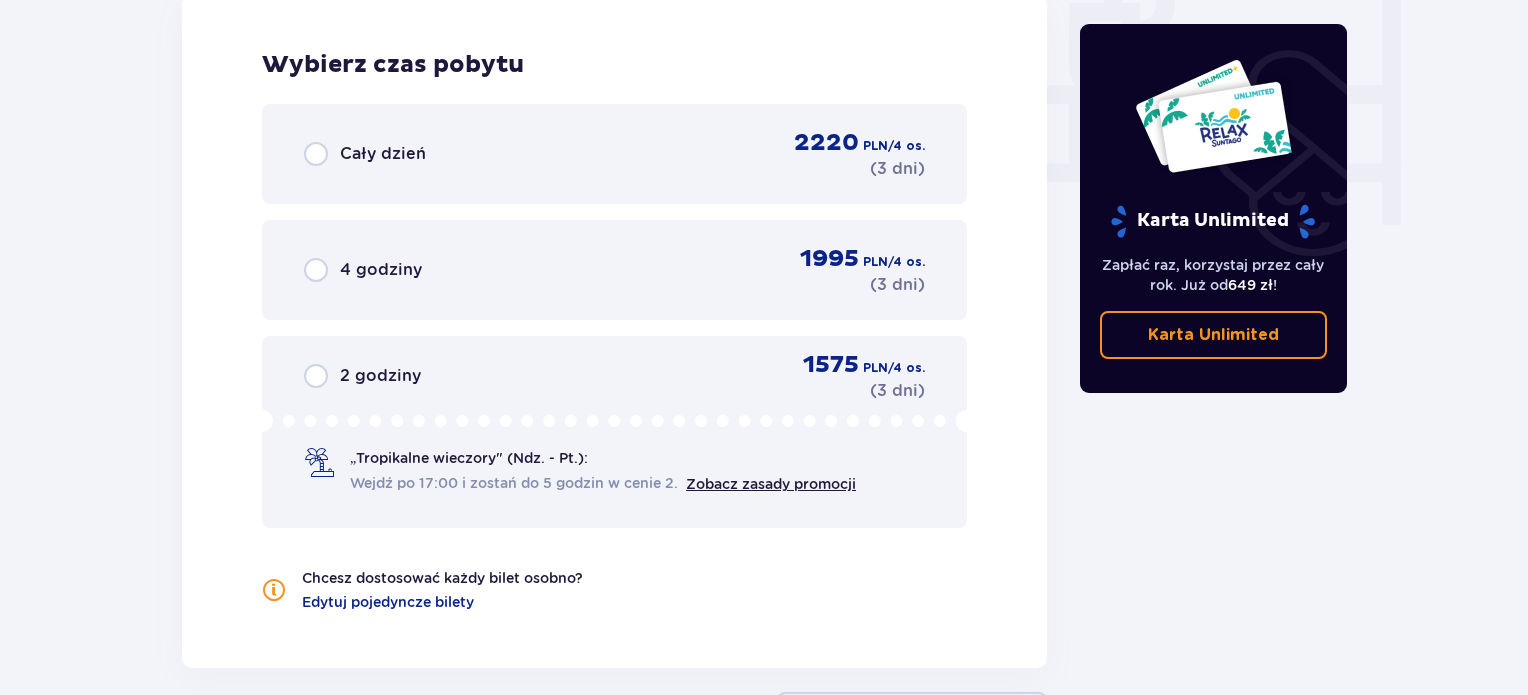 scroll, scrollTop: 1936, scrollLeft: 0, axis: vertical 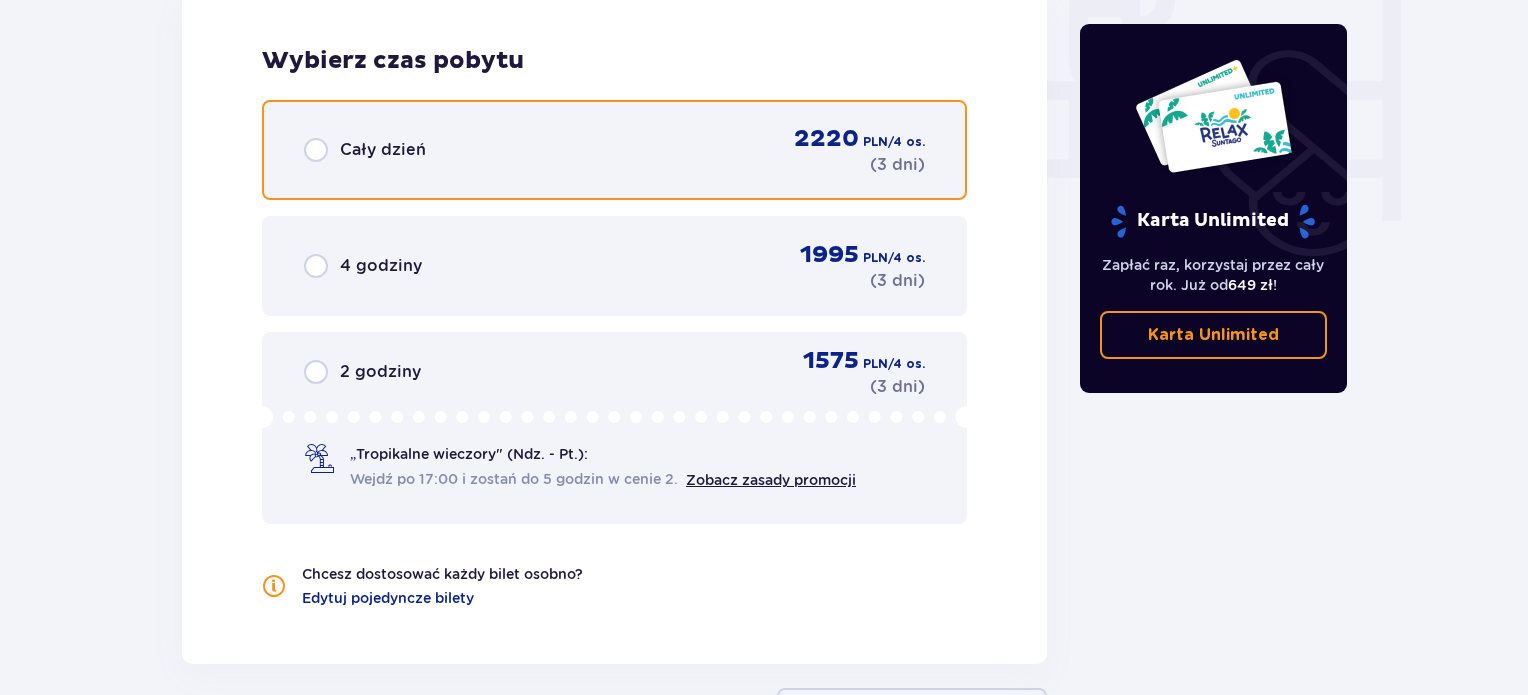 click at bounding box center (316, 150) 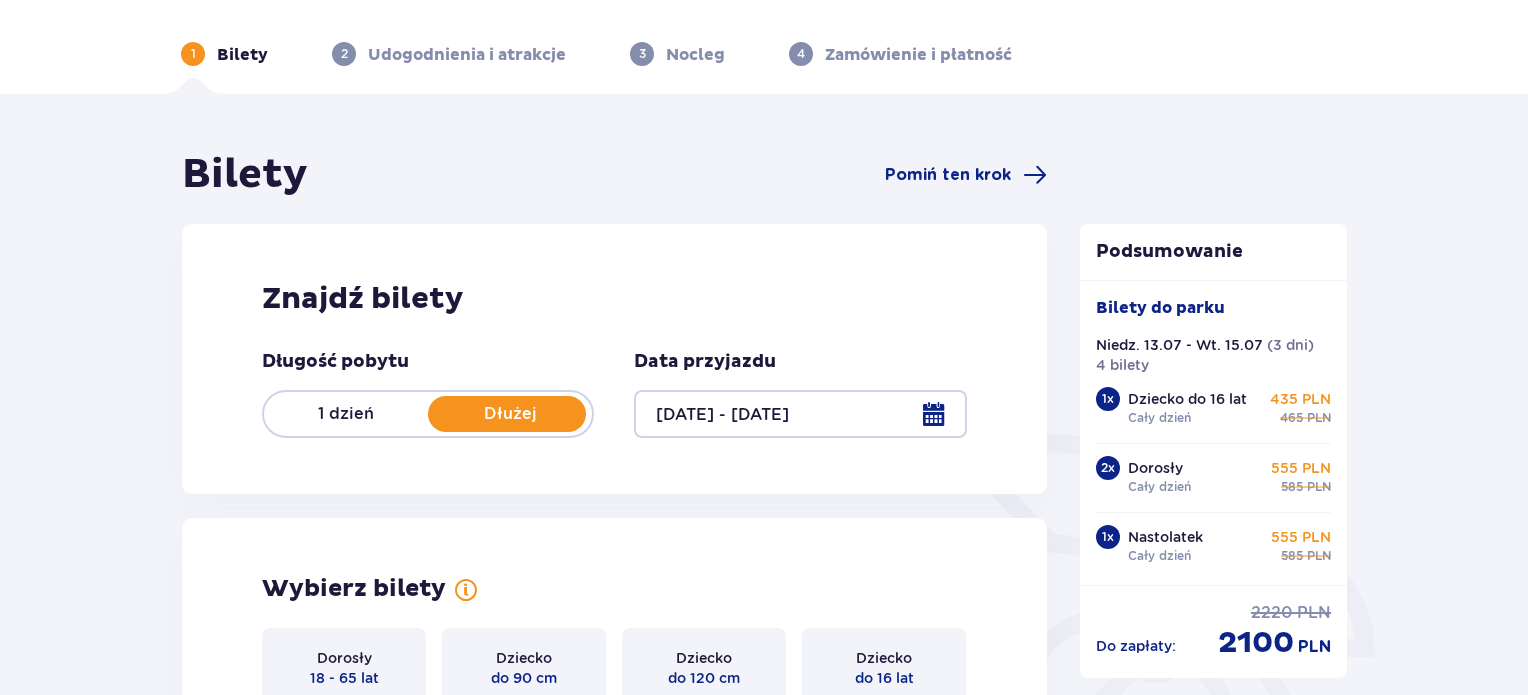 scroll, scrollTop: 0, scrollLeft: 0, axis: both 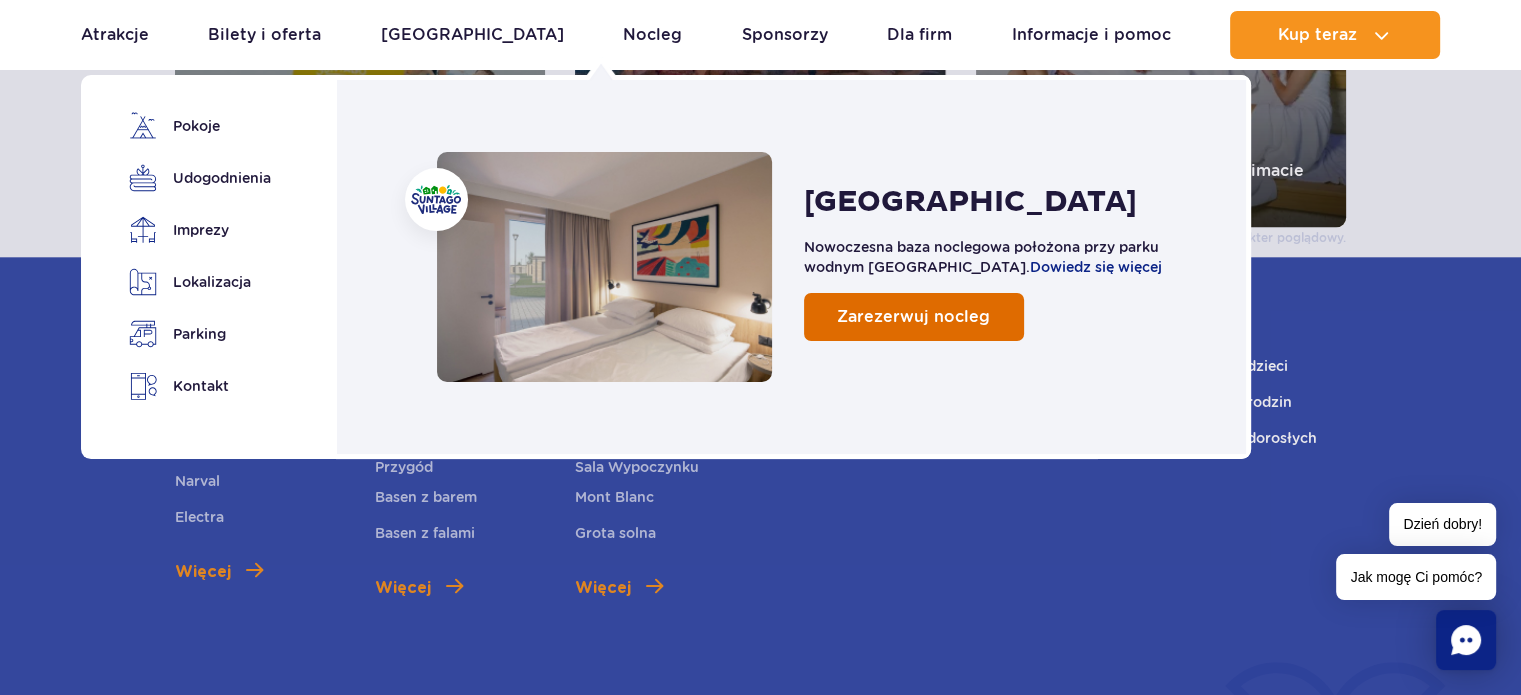click on "Zarezerwuj nocleg" at bounding box center [913, 316] 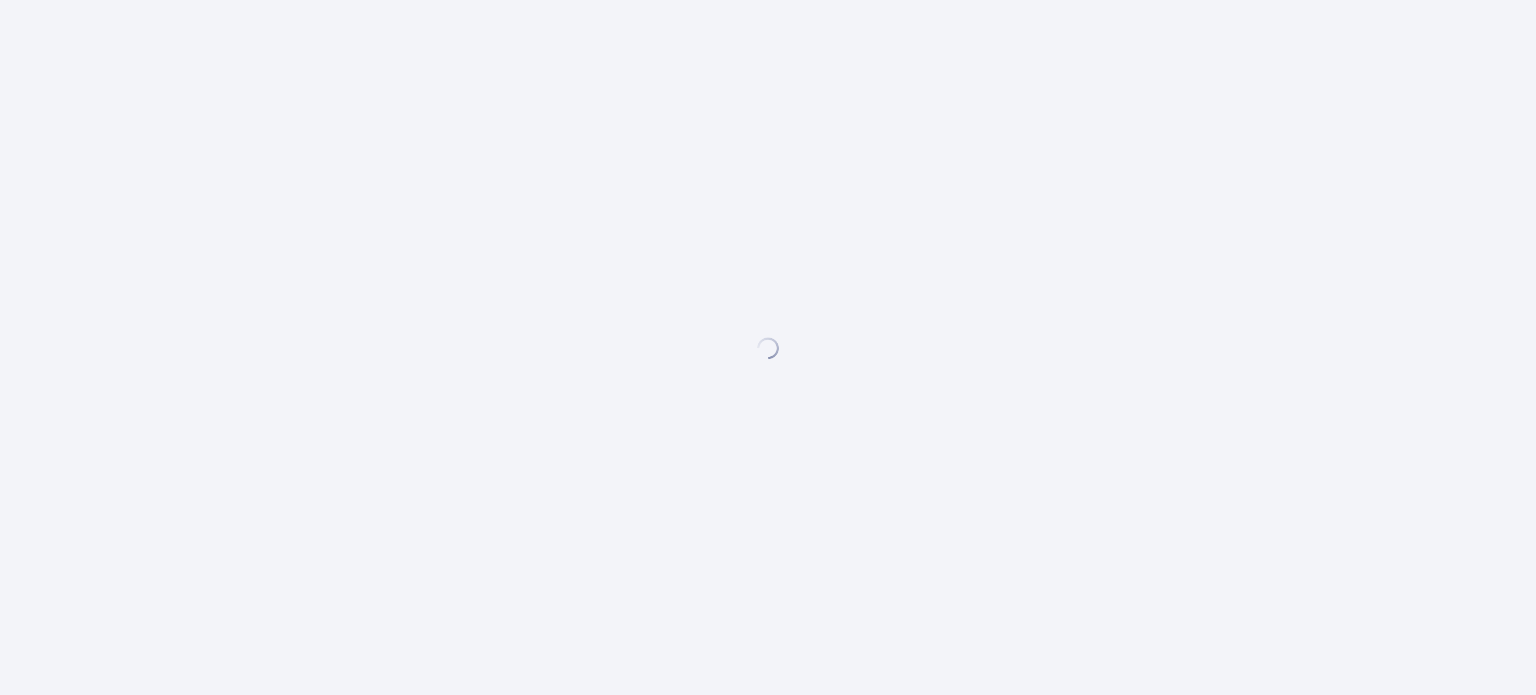 scroll, scrollTop: 0, scrollLeft: 0, axis: both 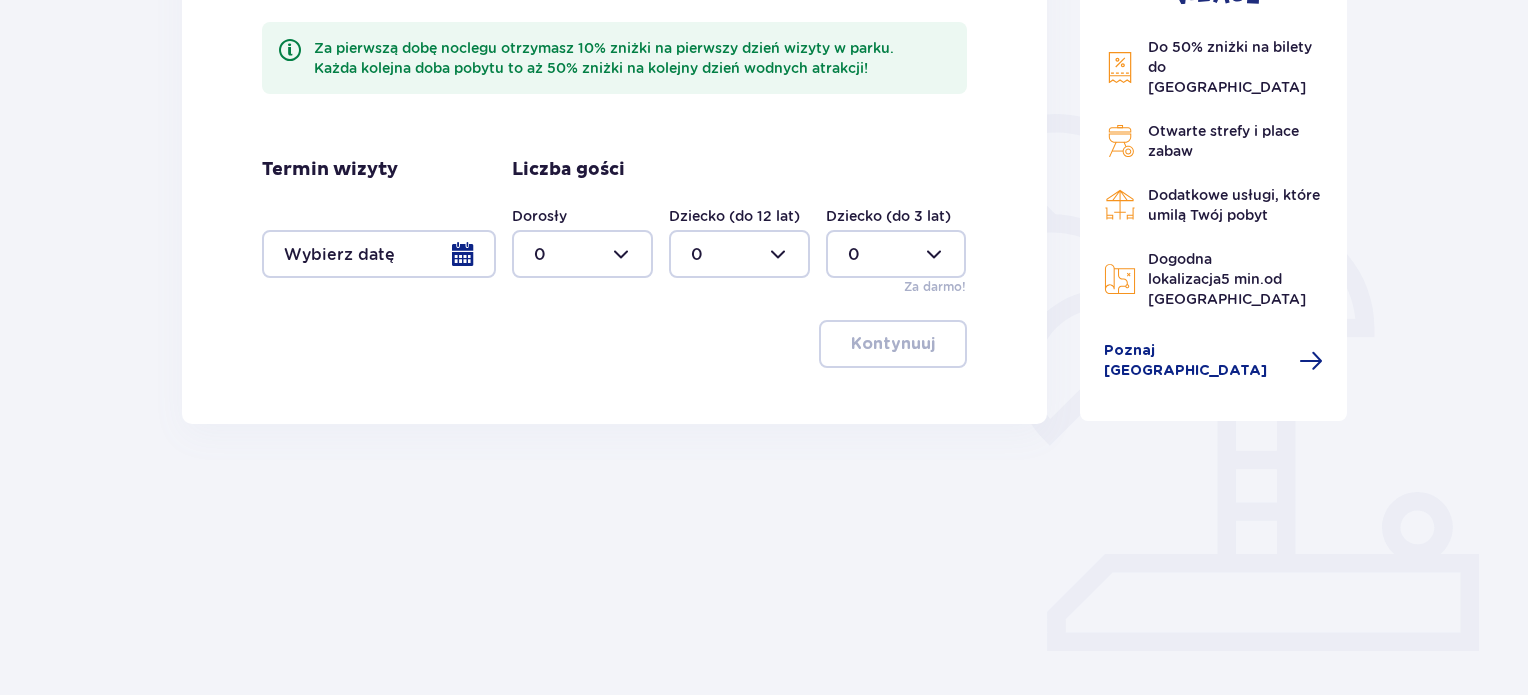 click at bounding box center (379, 254) 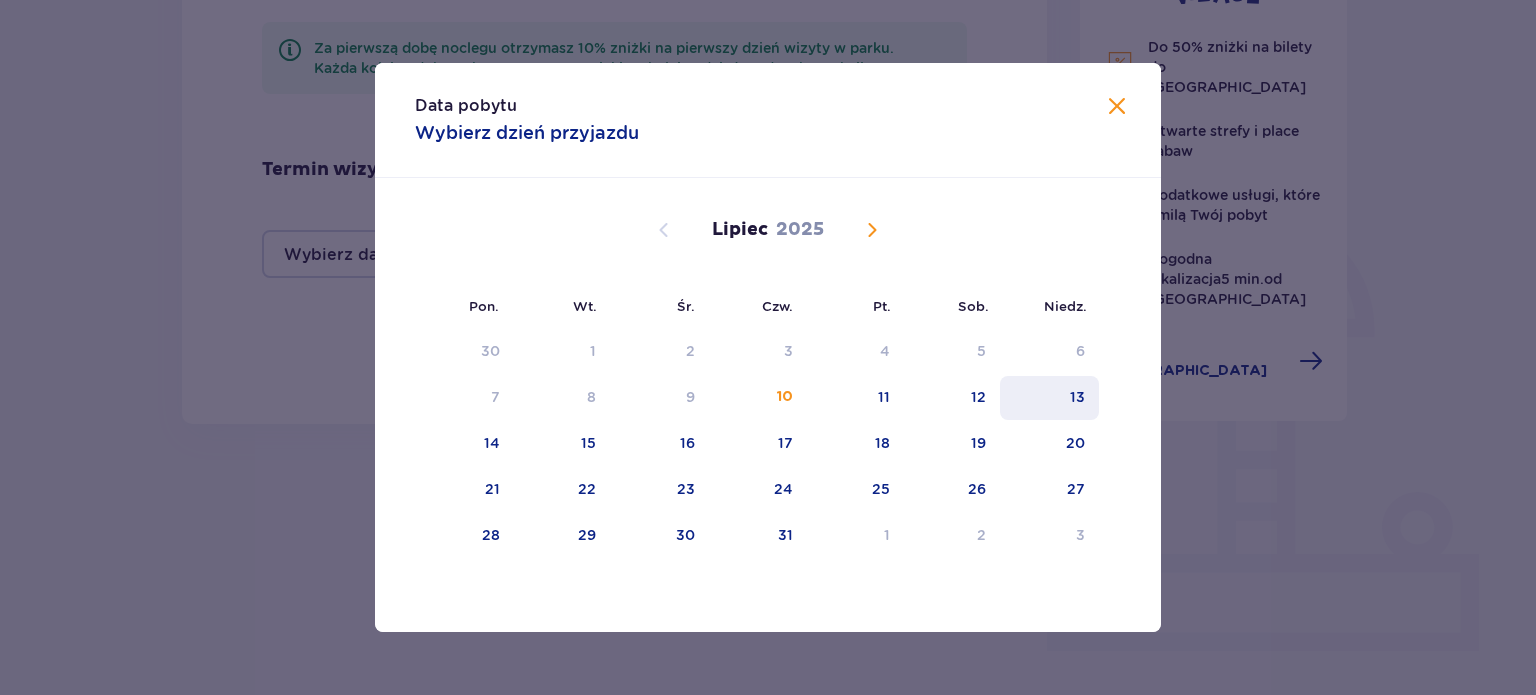 click on "13" at bounding box center (1077, 397) 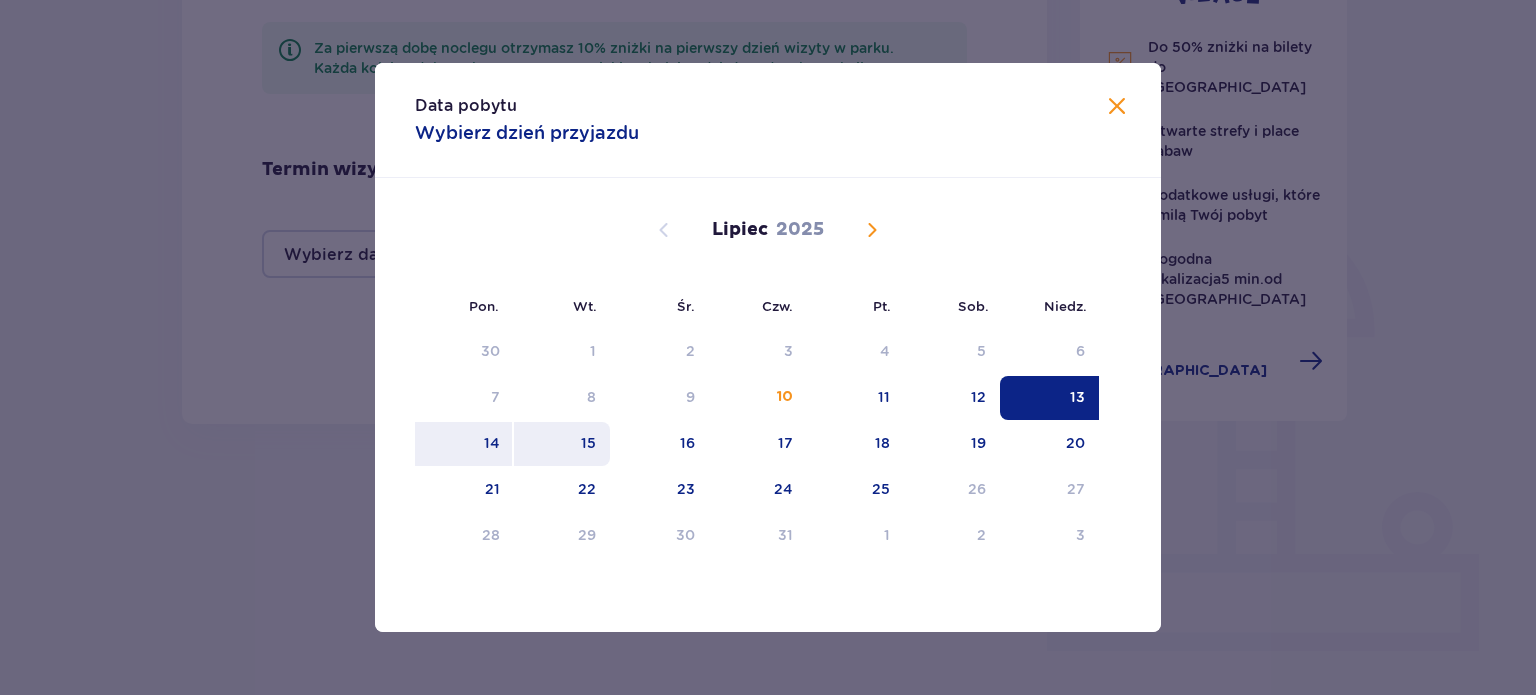 click on "15" at bounding box center [562, 444] 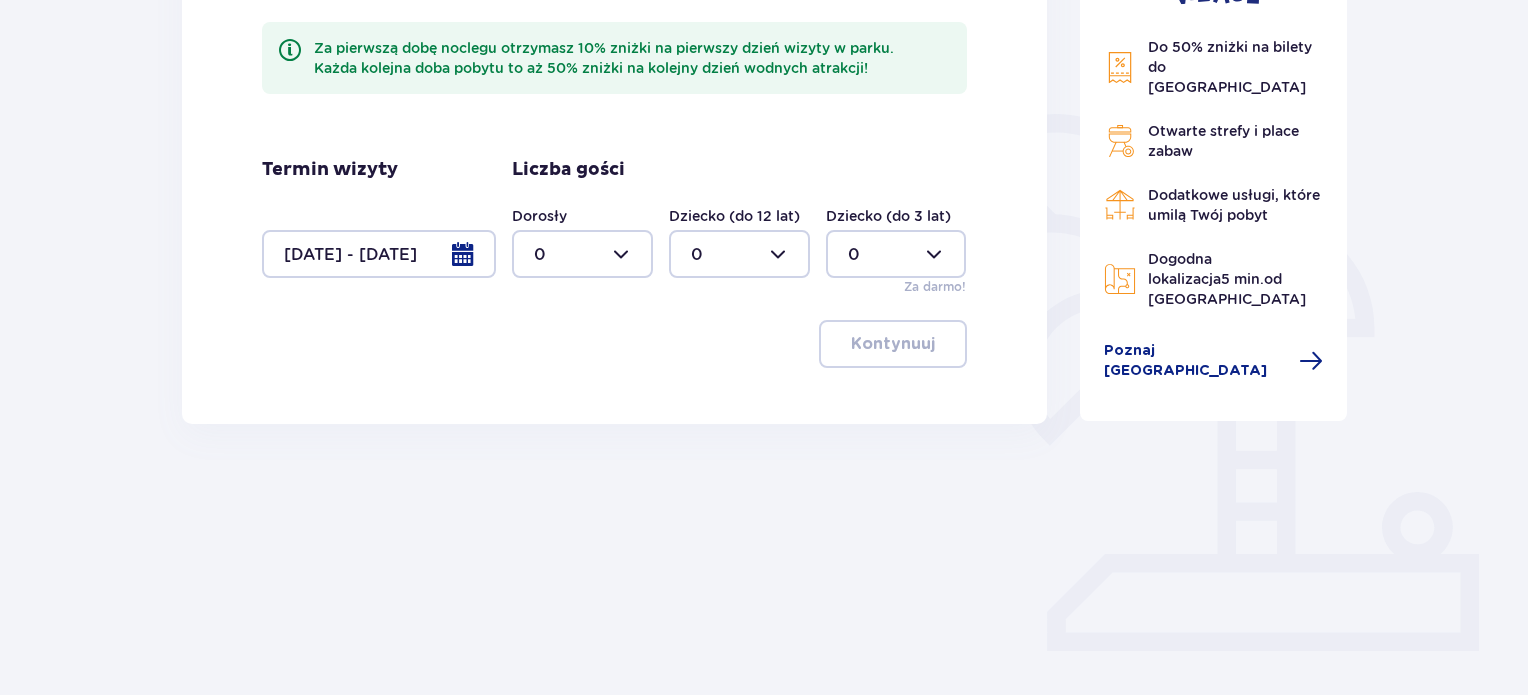 click at bounding box center [582, 254] 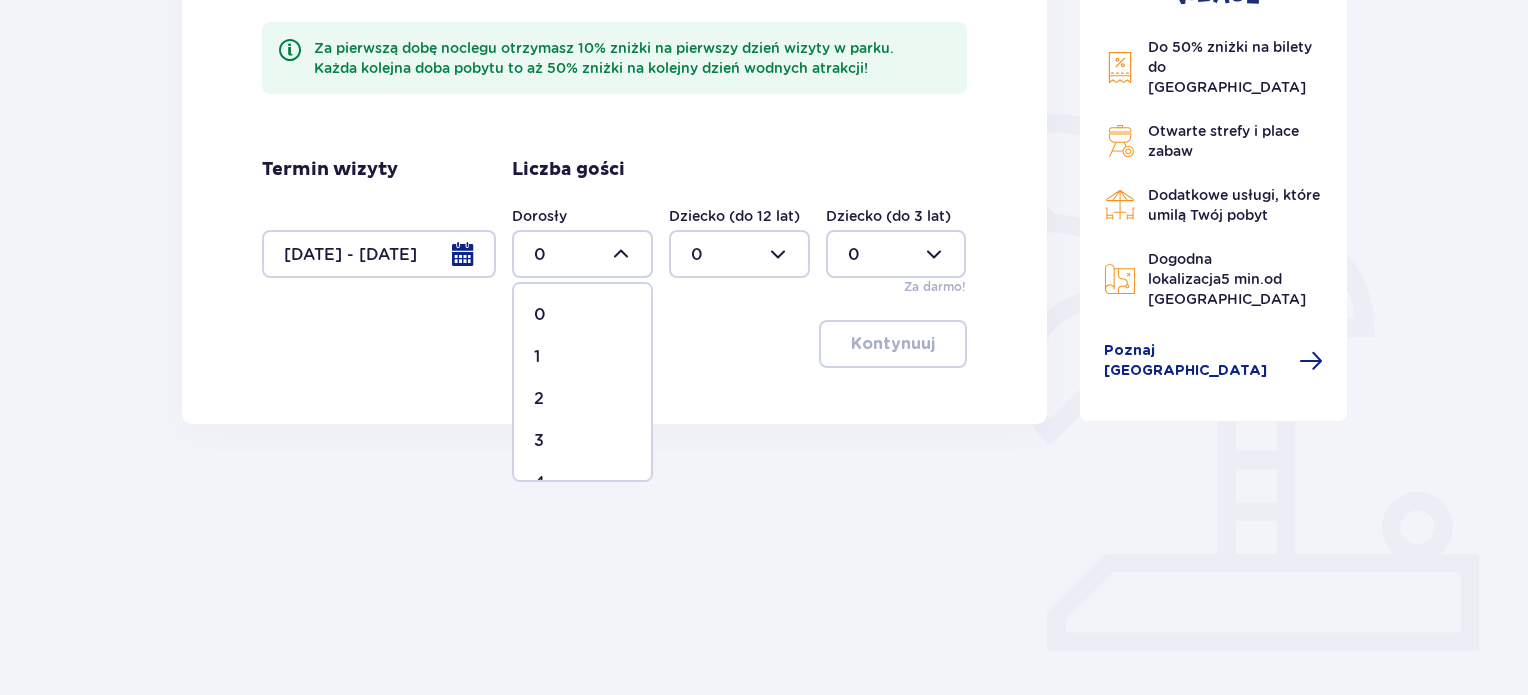 click on "2" at bounding box center [582, 399] 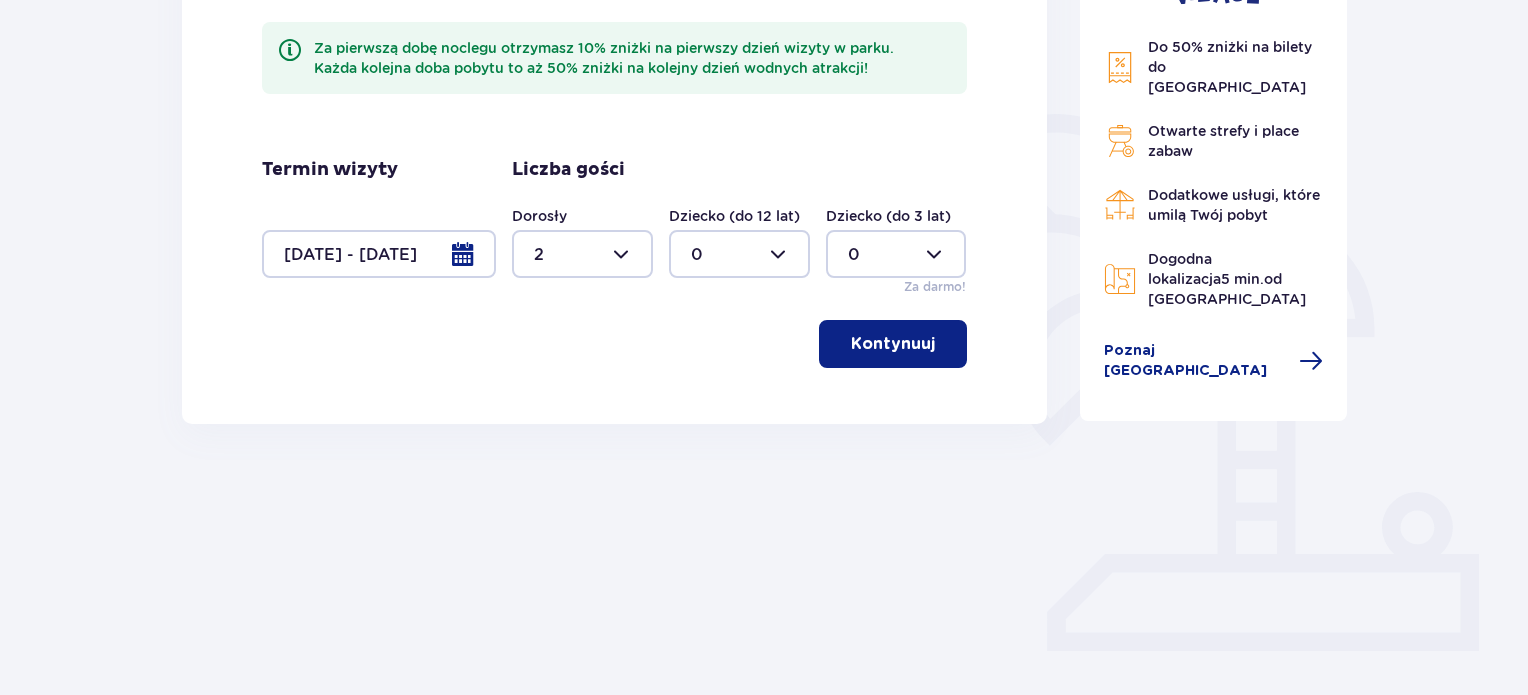 click at bounding box center (582, 254) 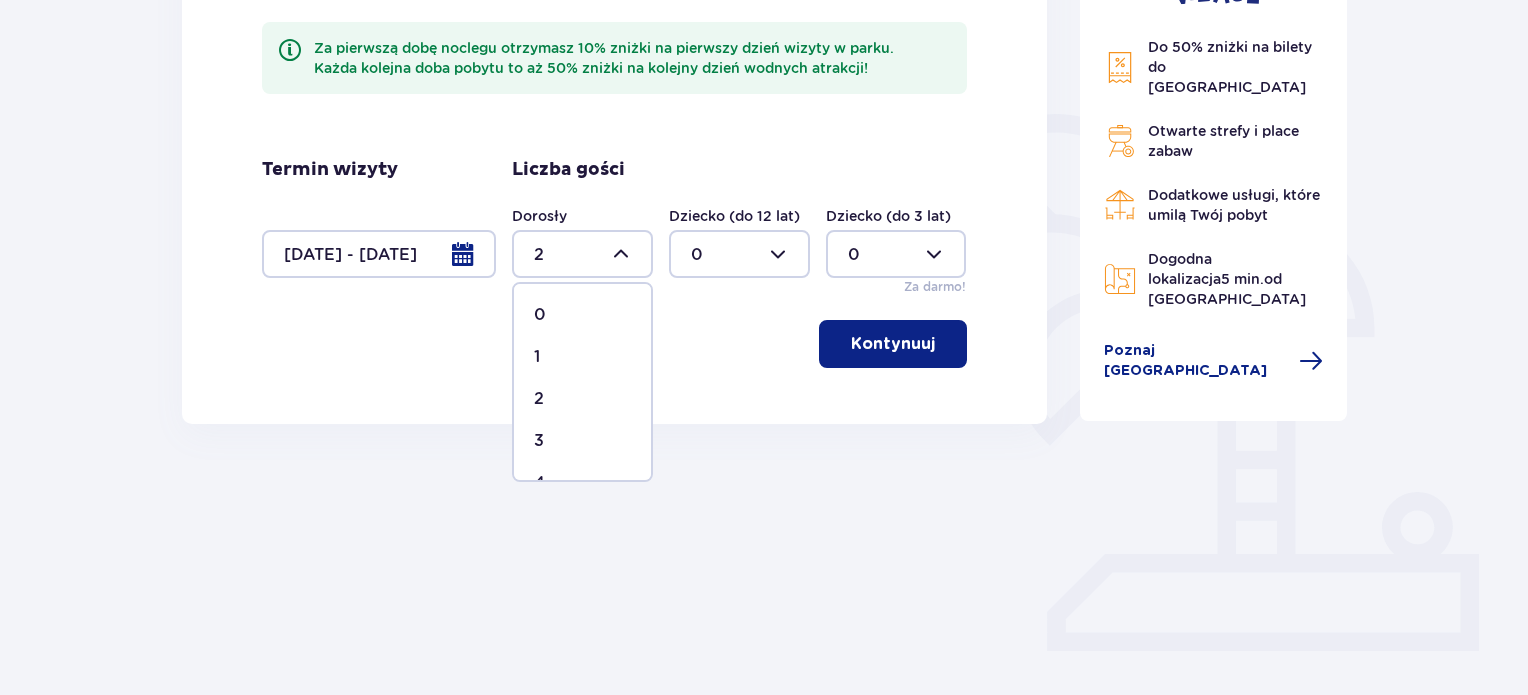 click at bounding box center (582, 254) 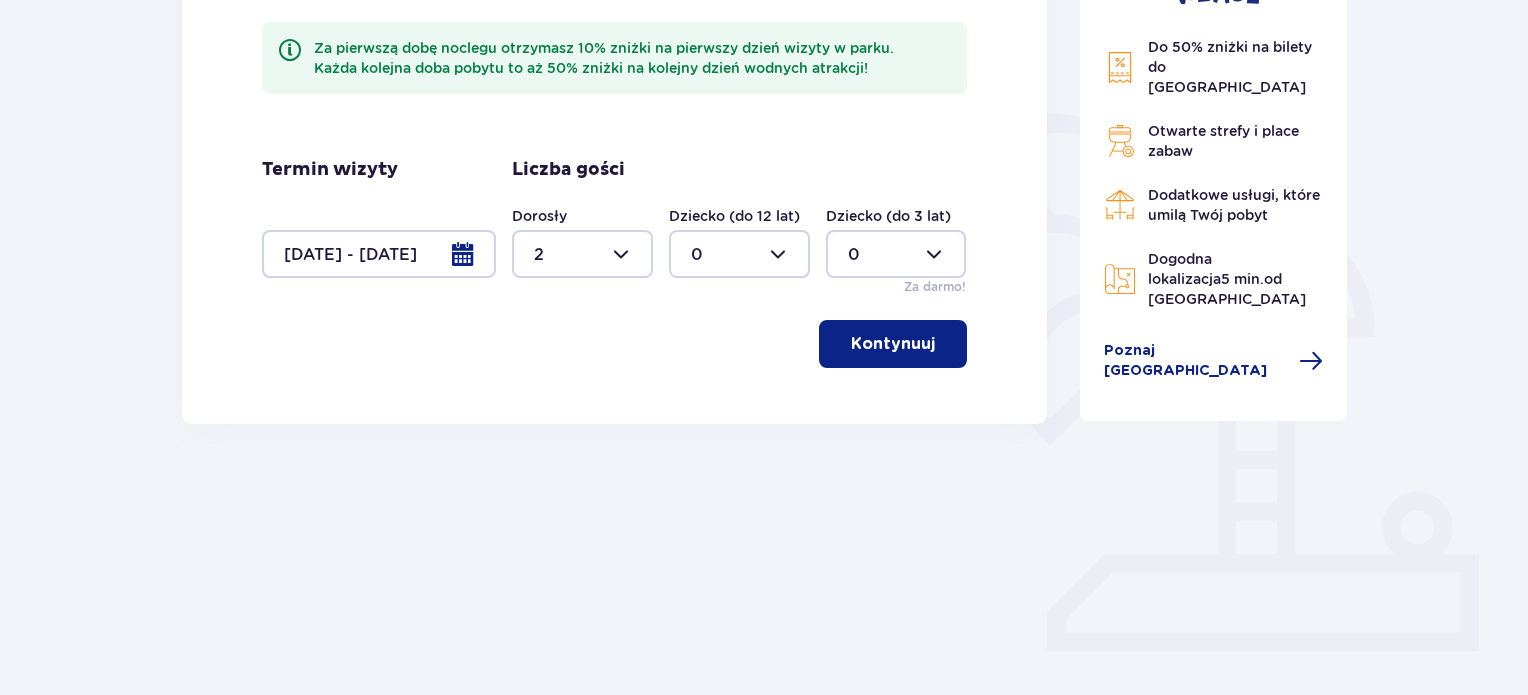 click on "Kontynuuj" at bounding box center [893, 344] 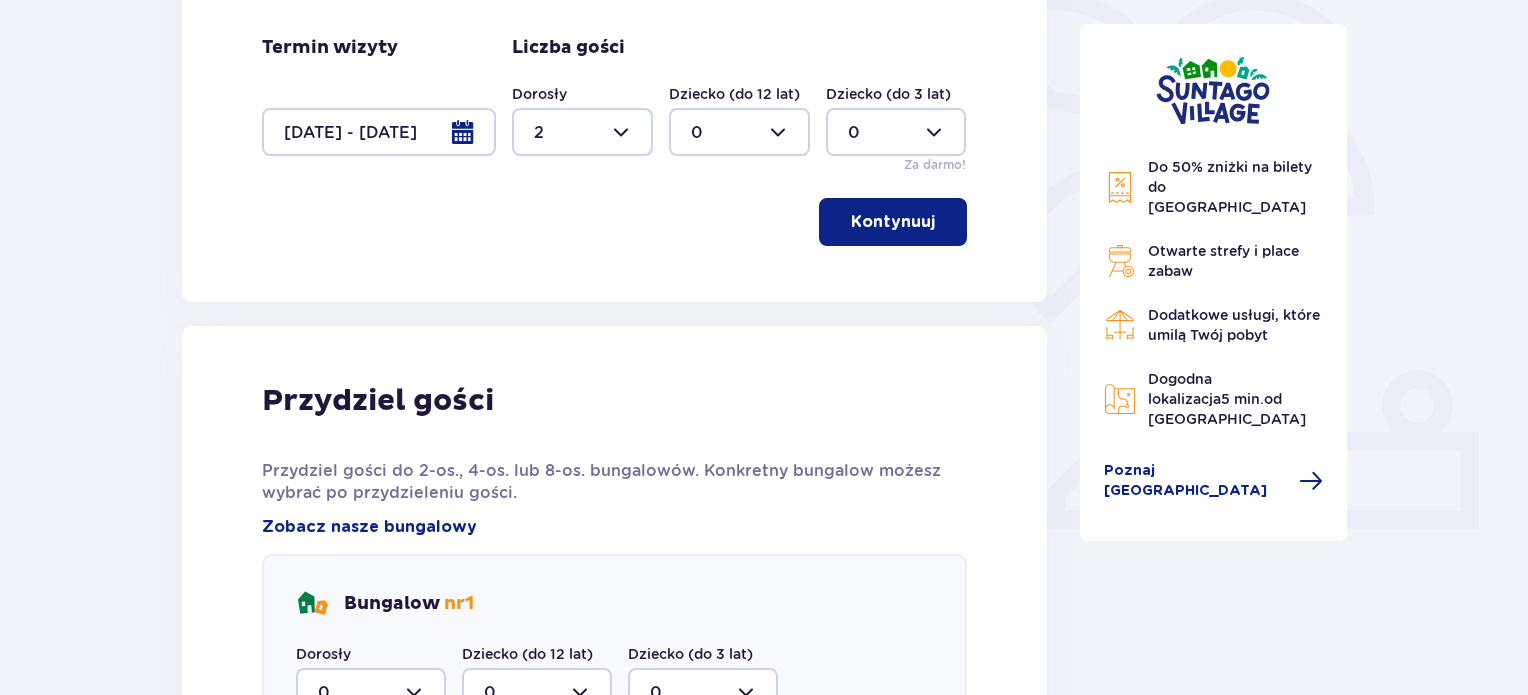 scroll, scrollTop: 503, scrollLeft: 0, axis: vertical 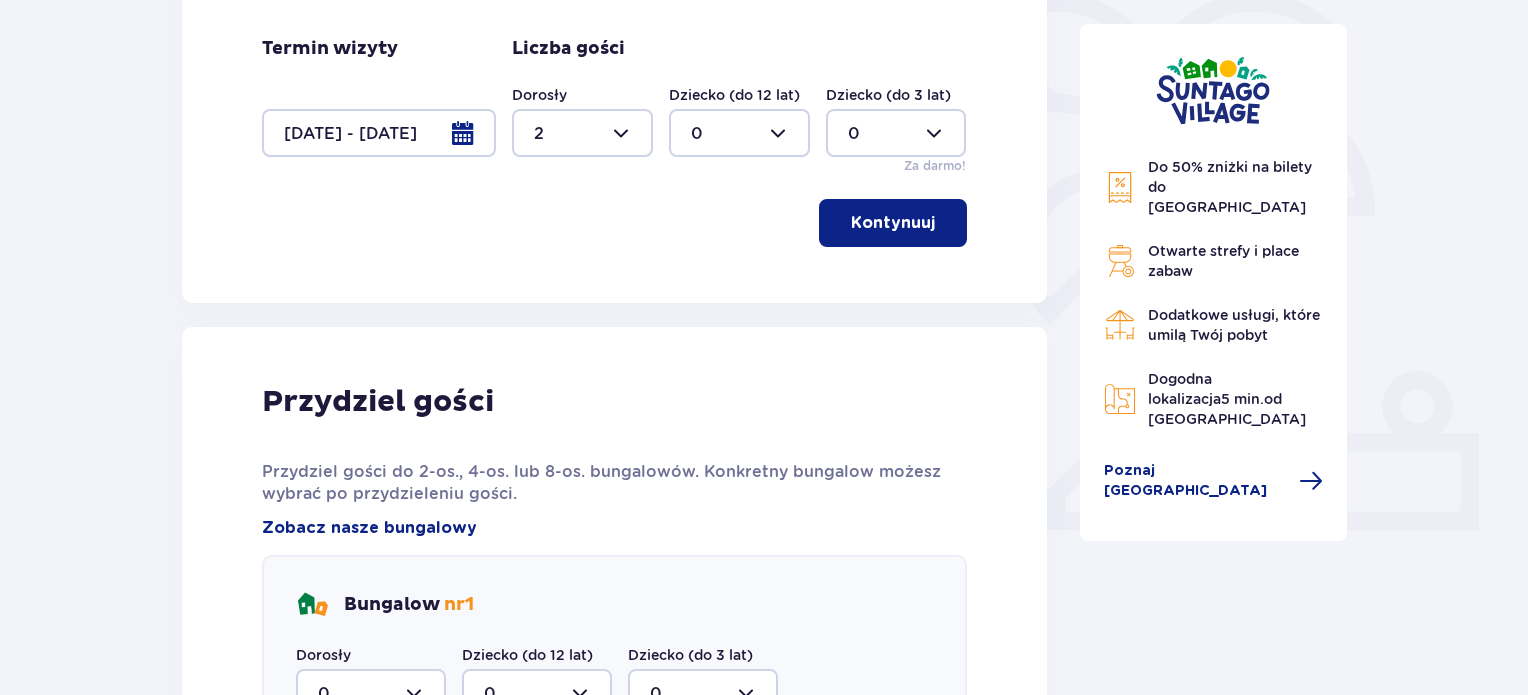 click at bounding box center (582, 133) 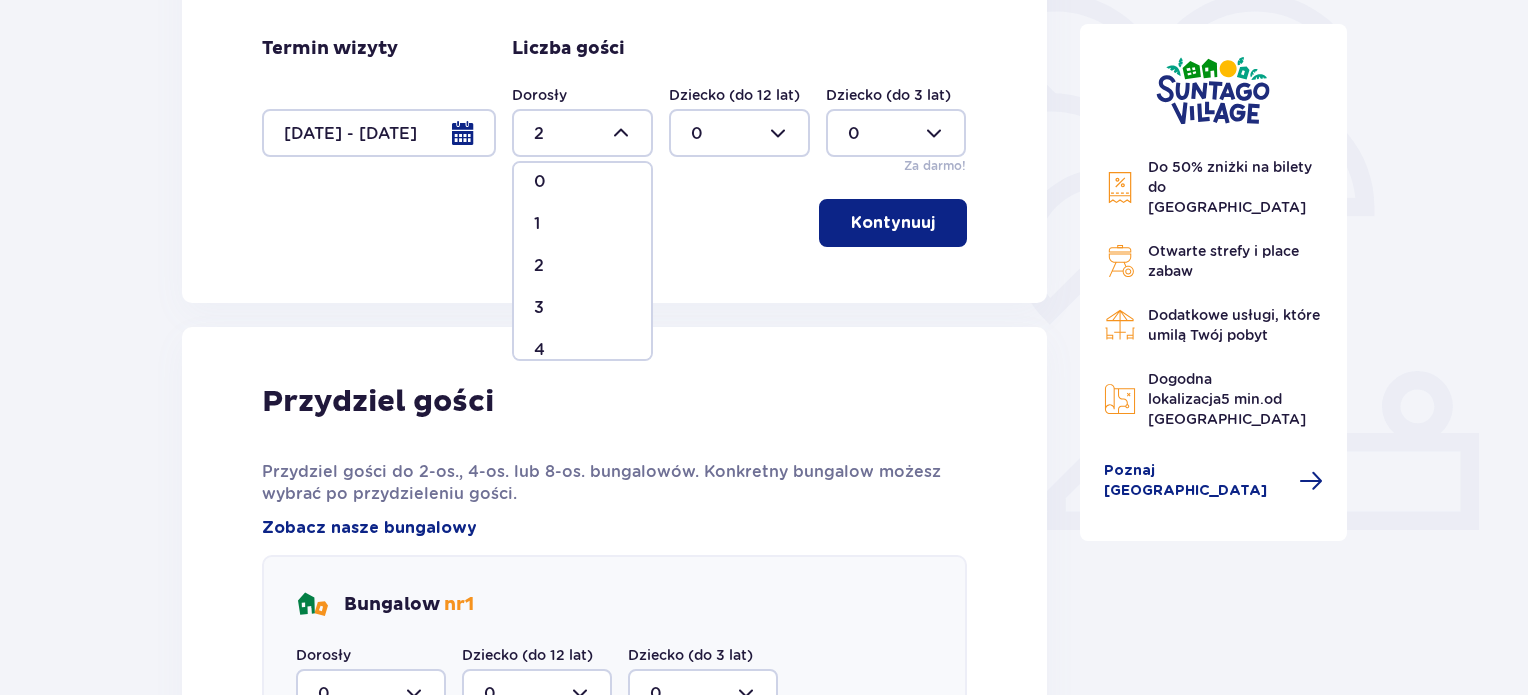 scroll, scrollTop: 22, scrollLeft: 0, axis: vertical 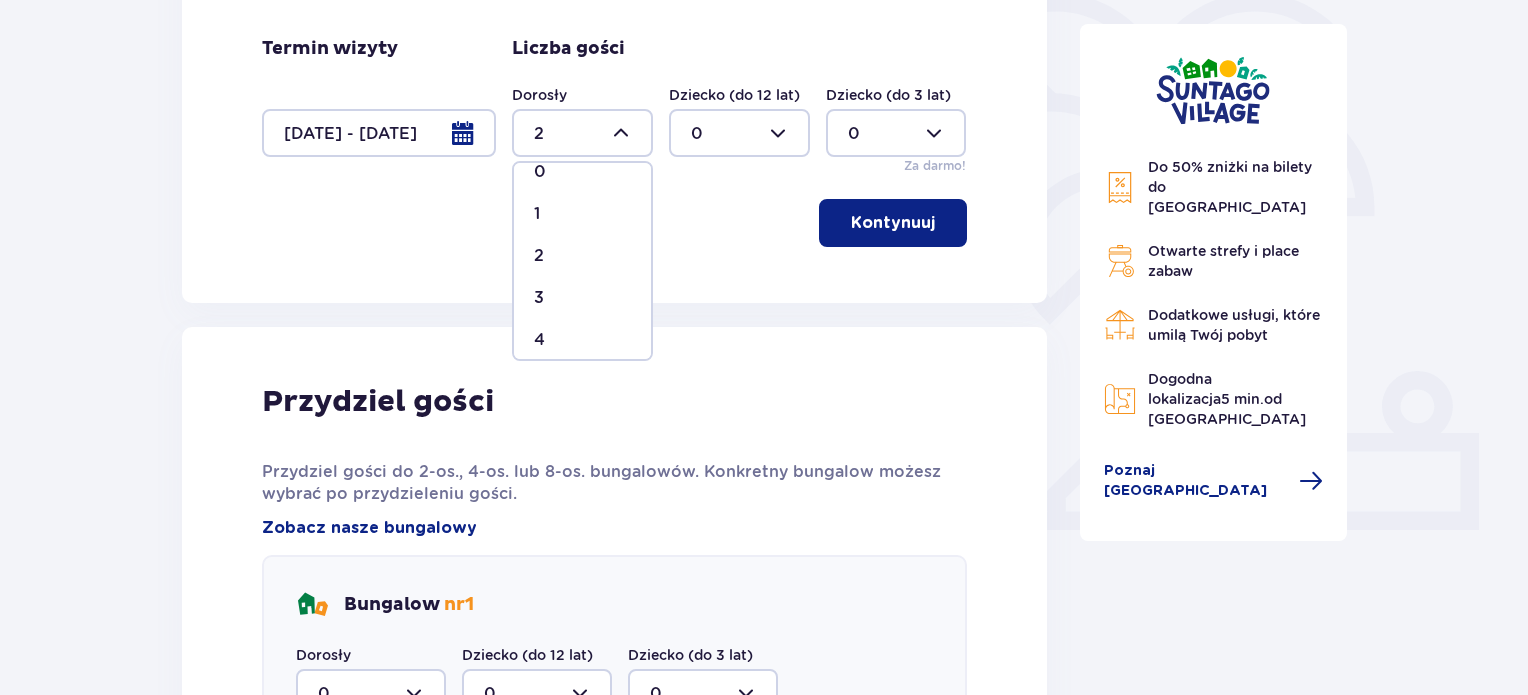 click on "4" at bounding box center [582, 340] 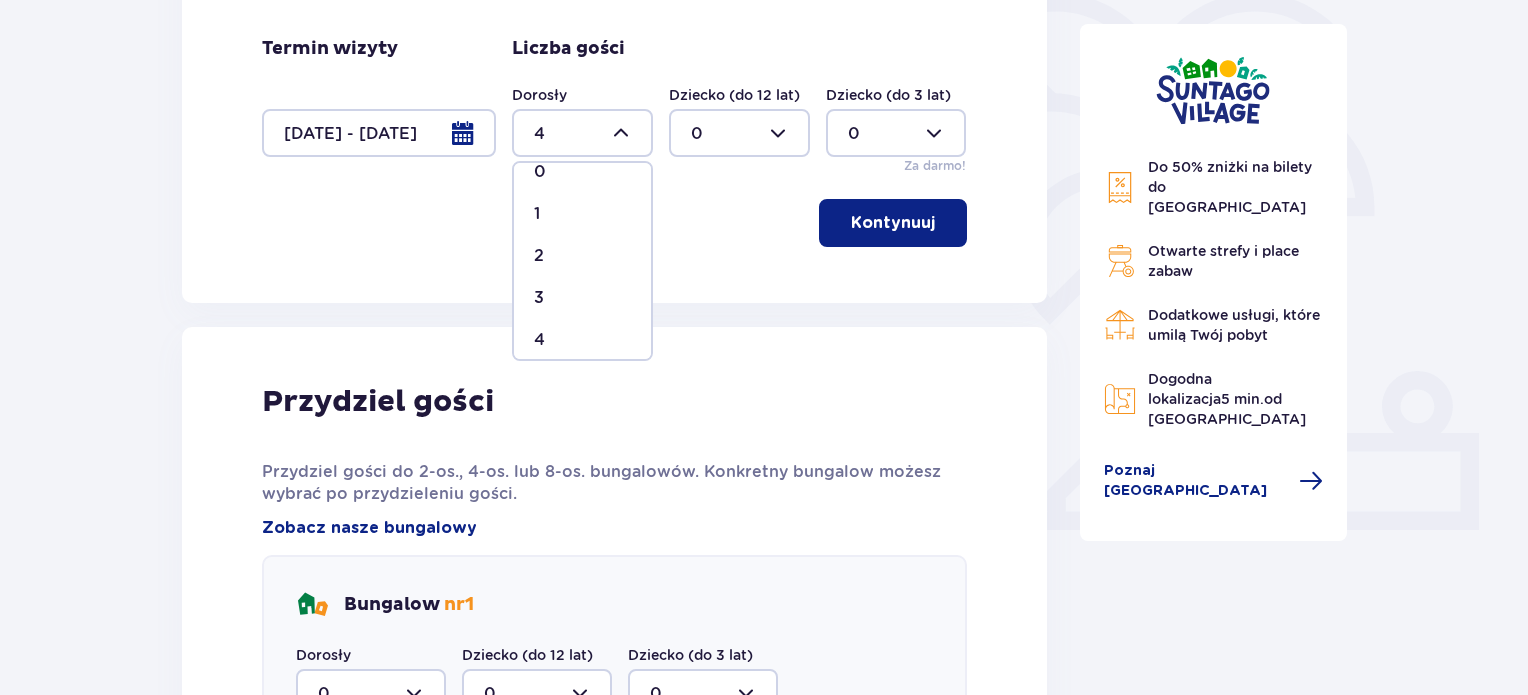 scroll, scrollTop: 416, scrollLeft: 0, axis: vertical 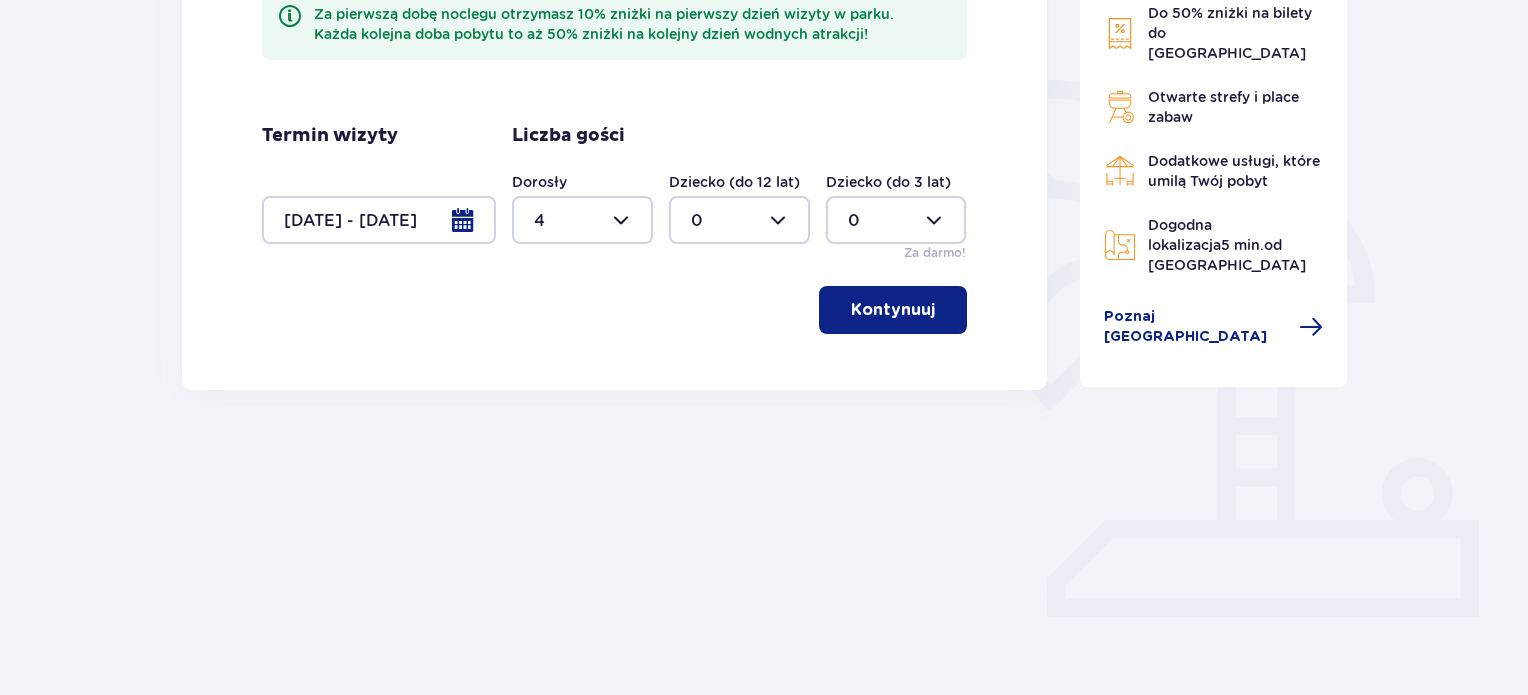 click on "Kontynuuj" at bounding box center [893, 310] 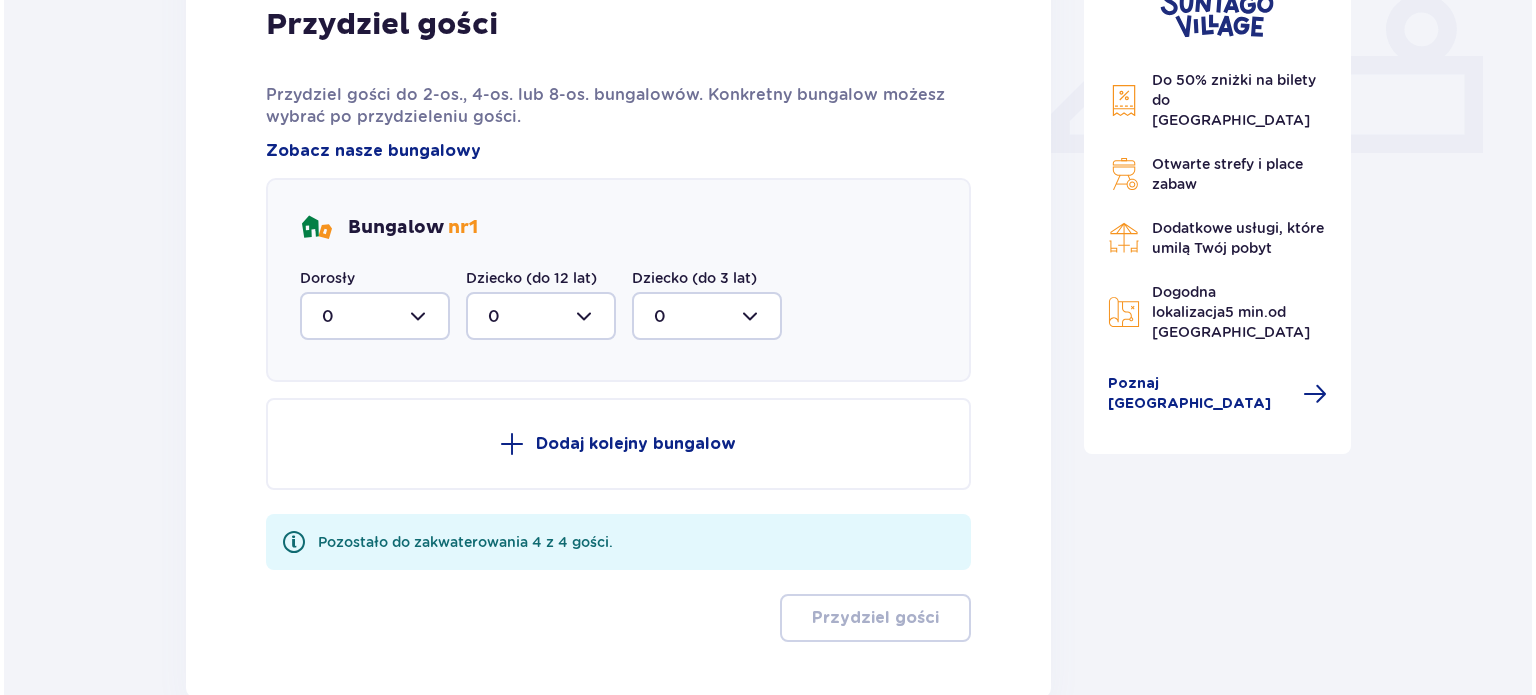 scroll, scrollTop: 880, scrollLeft: 0, axis: vertical 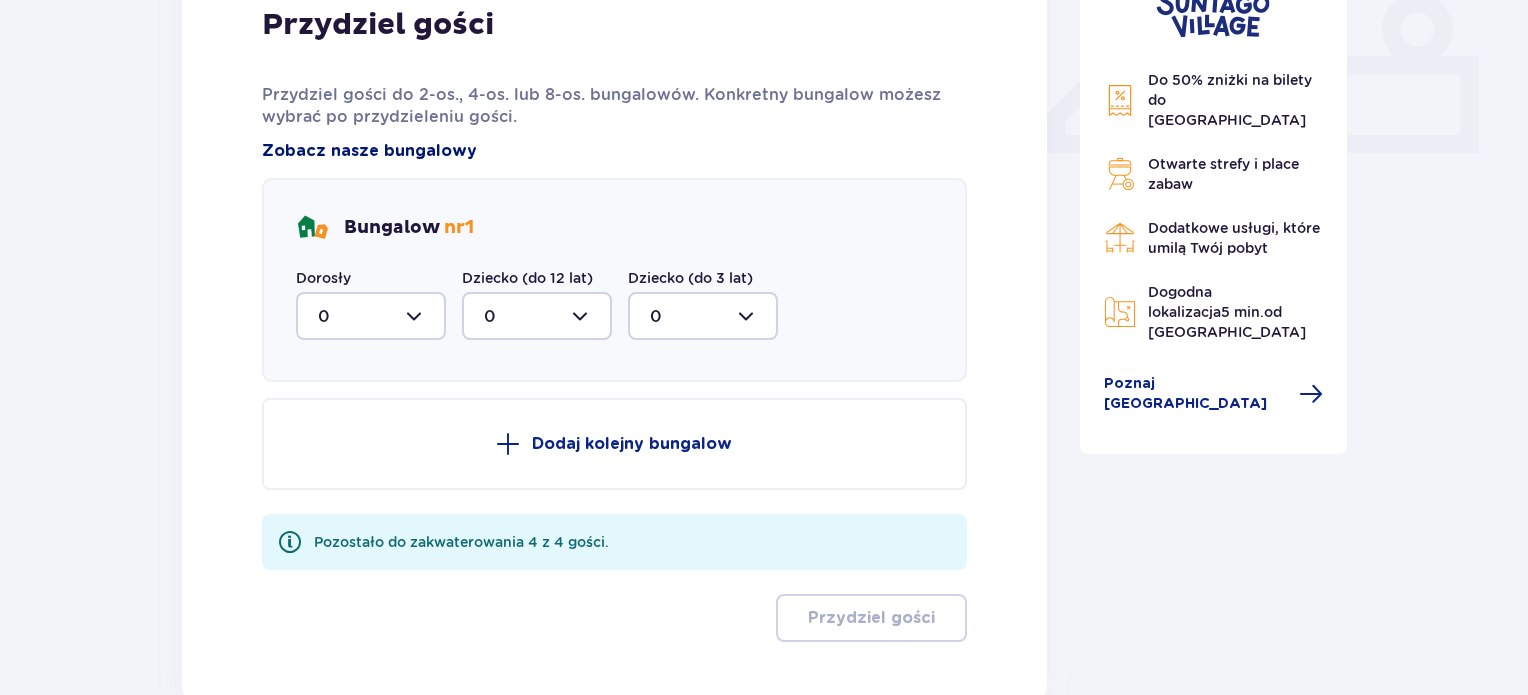 click on "Zobacz nasze bungalowy" at bounding box center [369, 151] 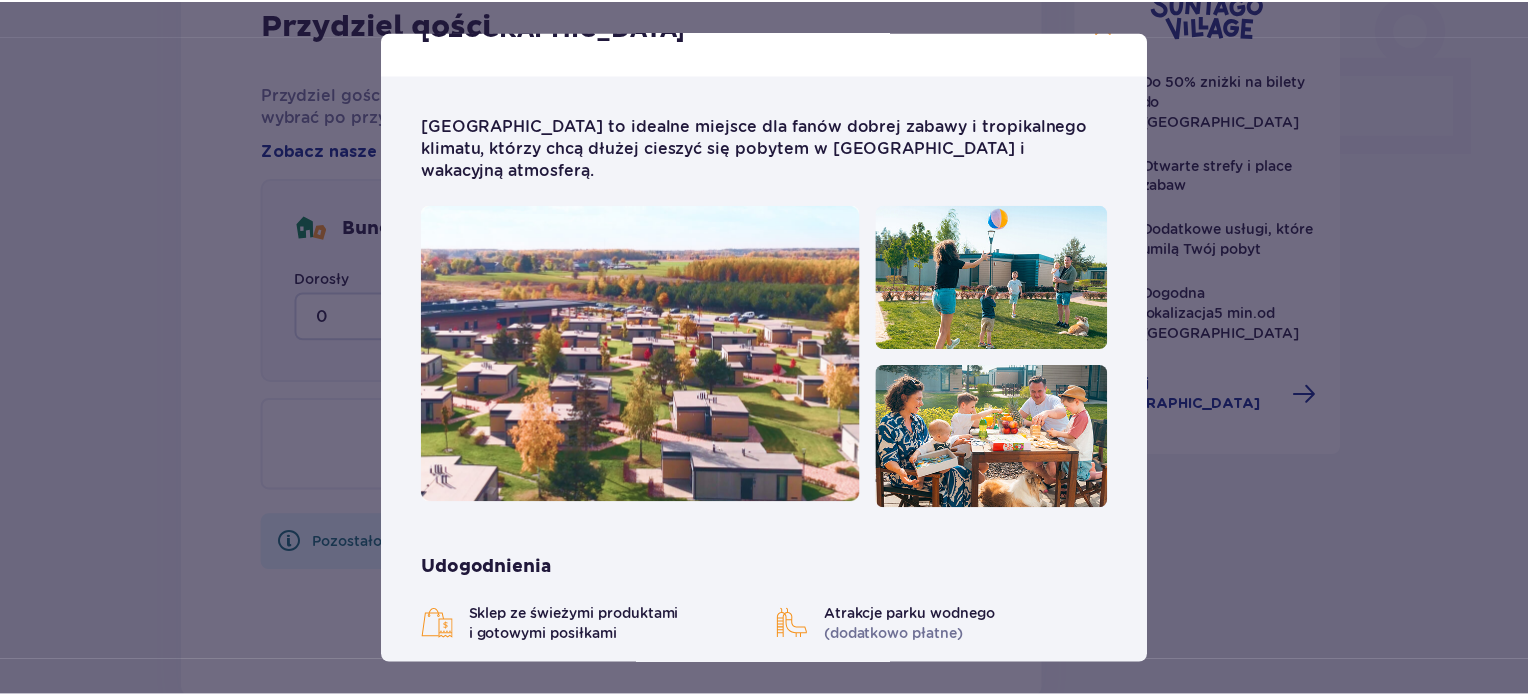 scroll, scrollTop: 0, scrollLeft: 0, axis: both 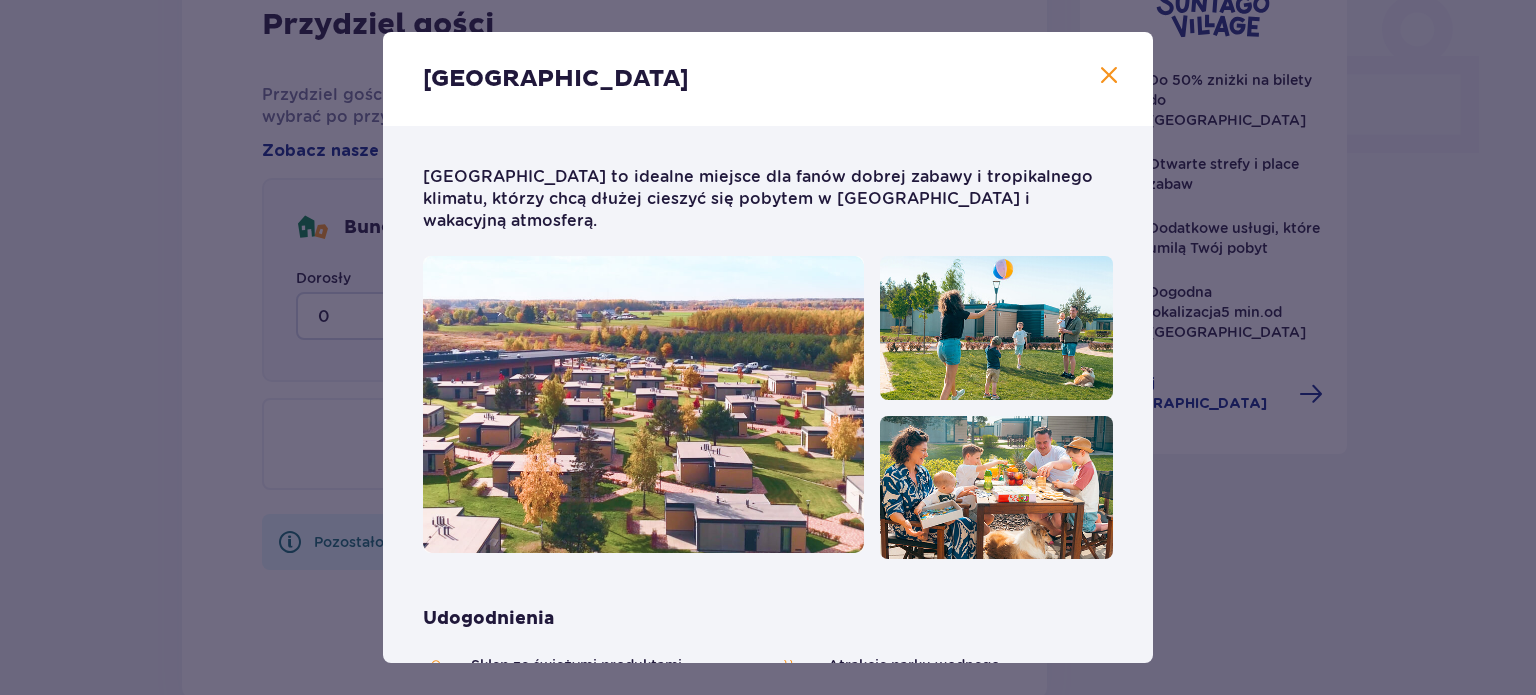 click at bounding box center (1109, 76) 